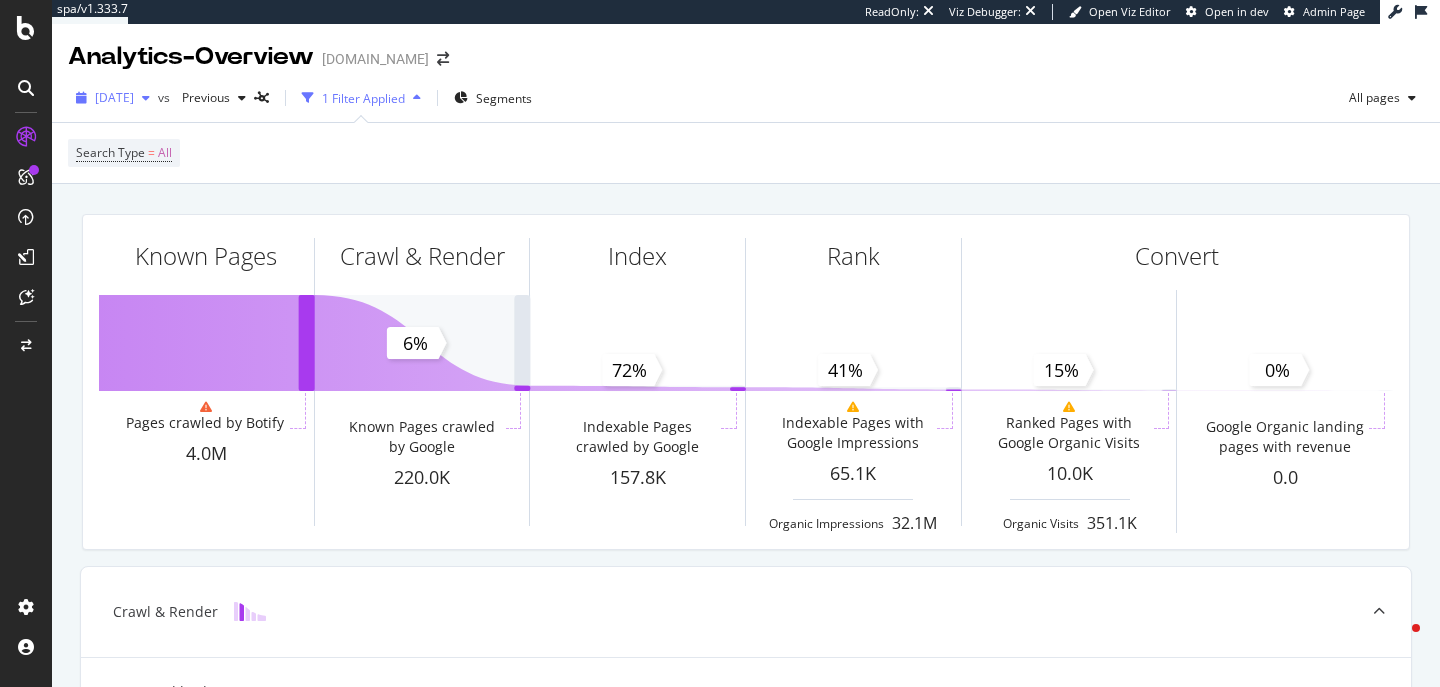 scroll, scrollTop: 0, scrollLeft: 0, axis: both 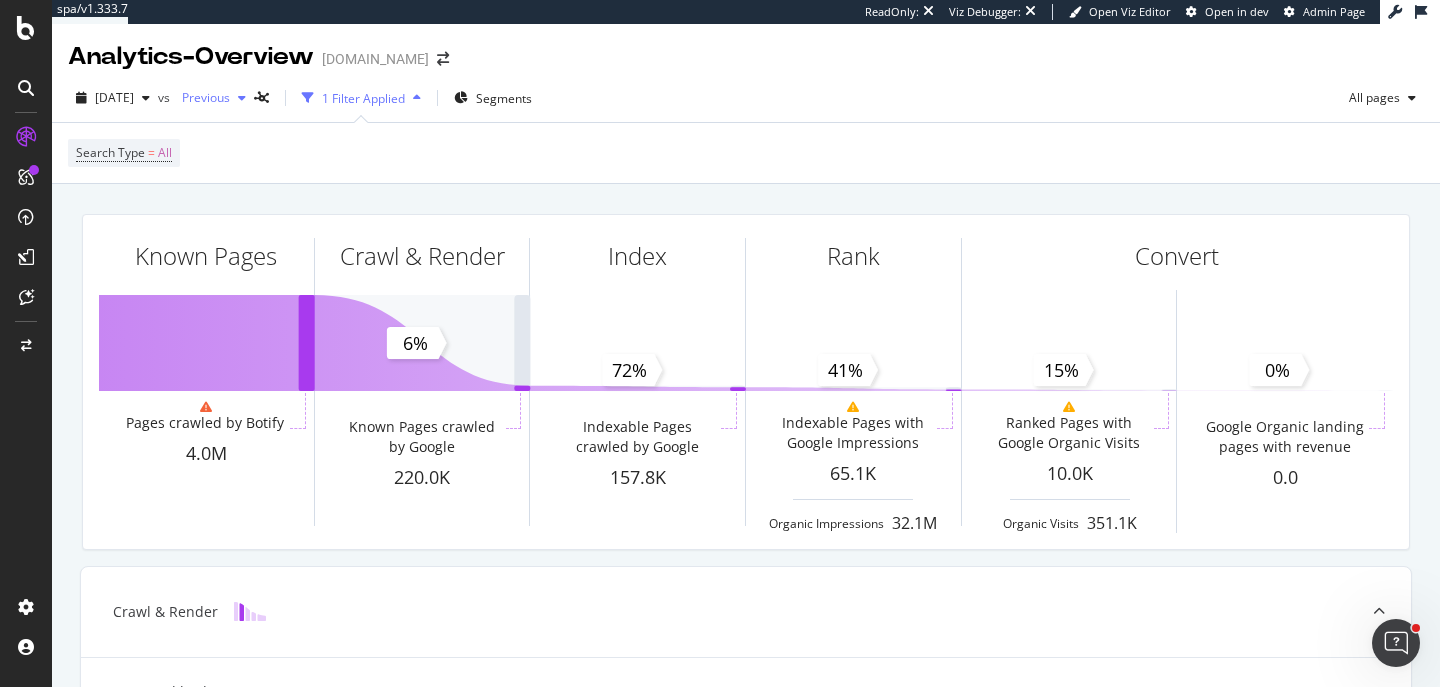 click on "Previous" at bounding box center [202, 97] 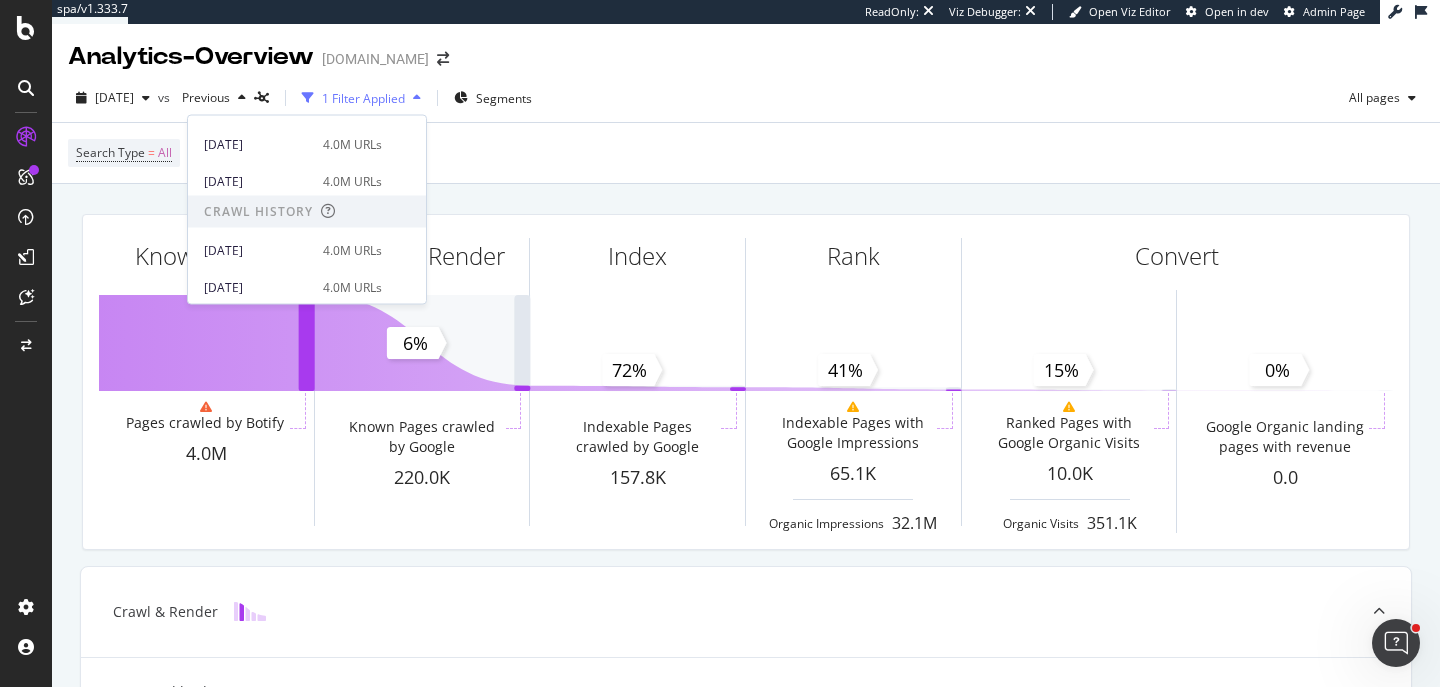 scroll, scrollTop: 330, scrollLeft: 0, axis: vertical 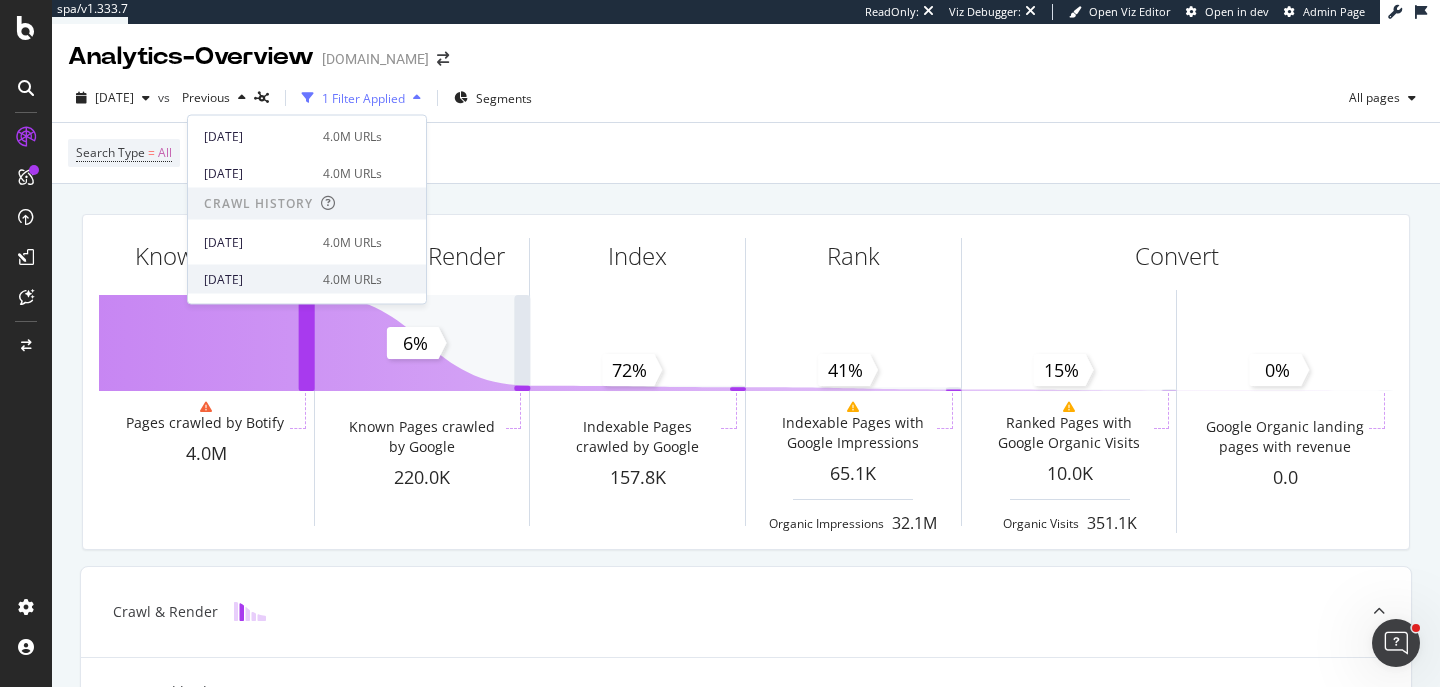 click on "2025 Jan. 21st" at bounding box center (257, 279) 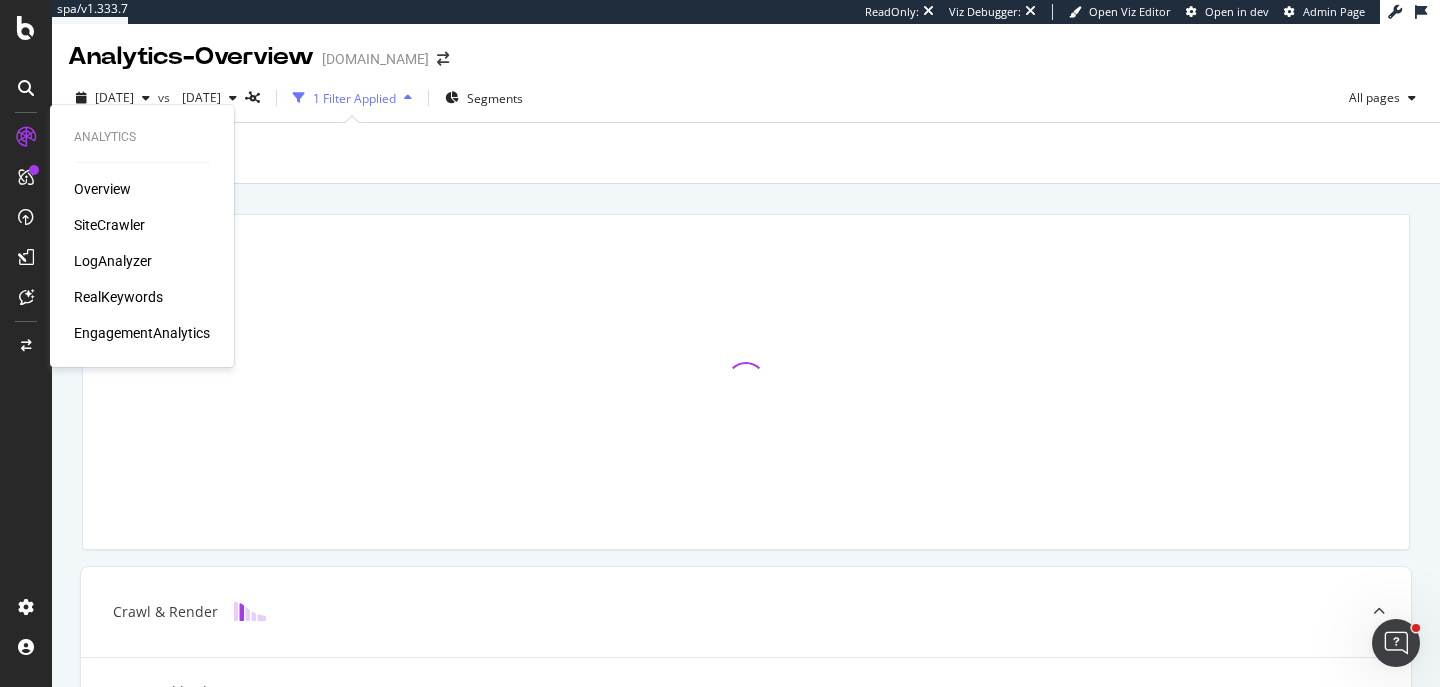 click on "SiteCrawler" at bounding box center [109, 225] 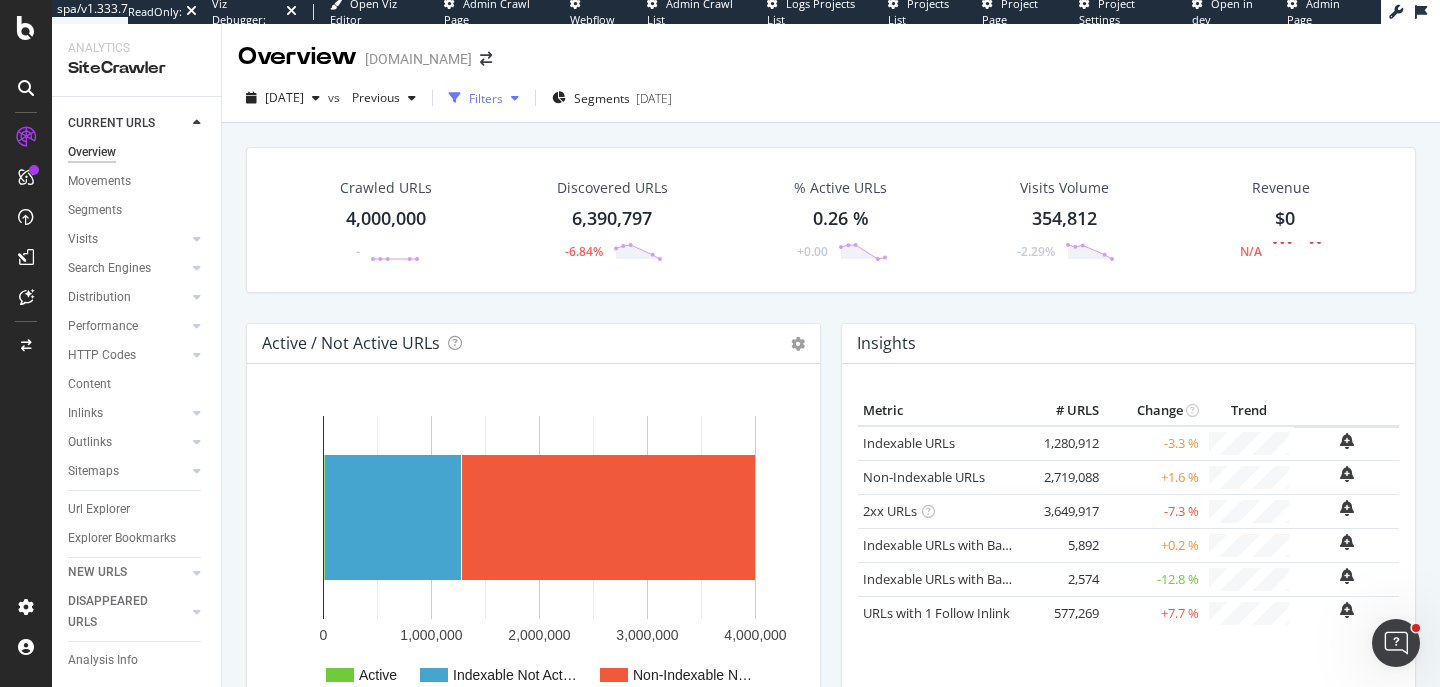click on "Filters" at bounding box center (486, 98) 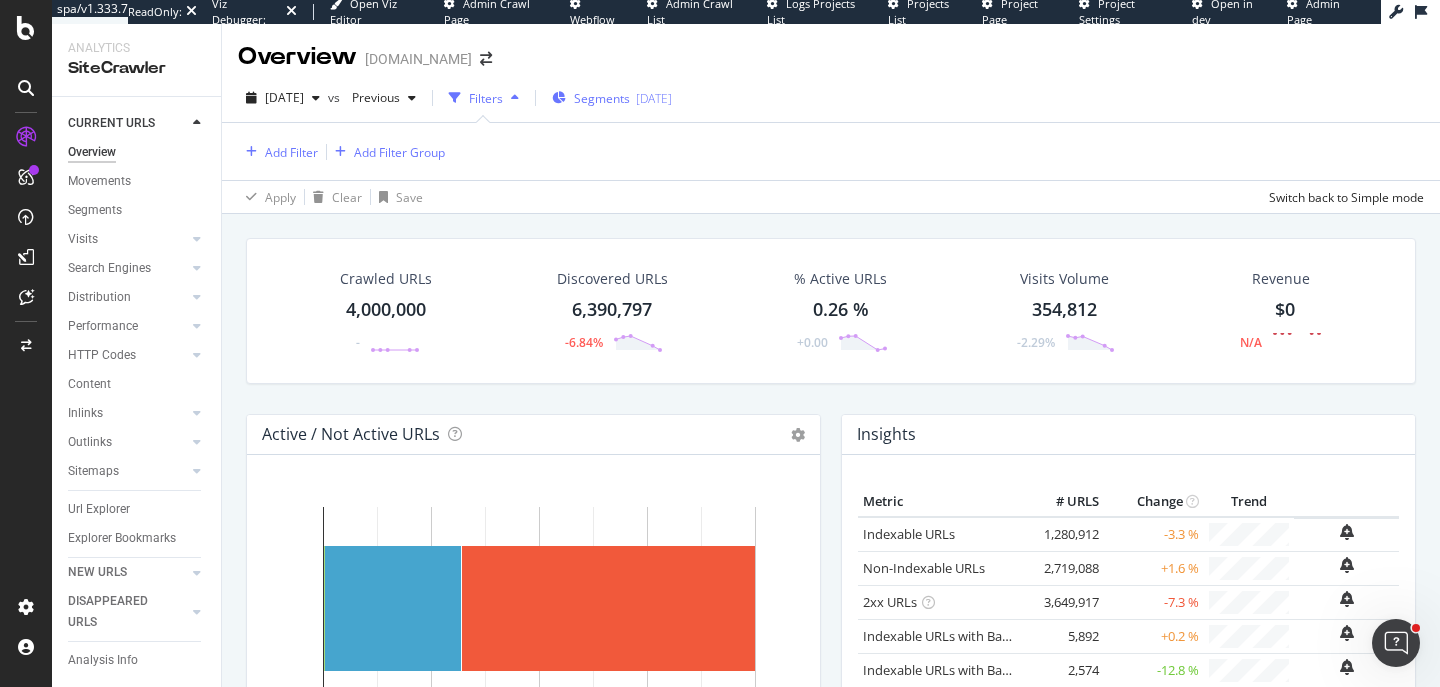 click on "Segments" at bounding box center (602, 98) 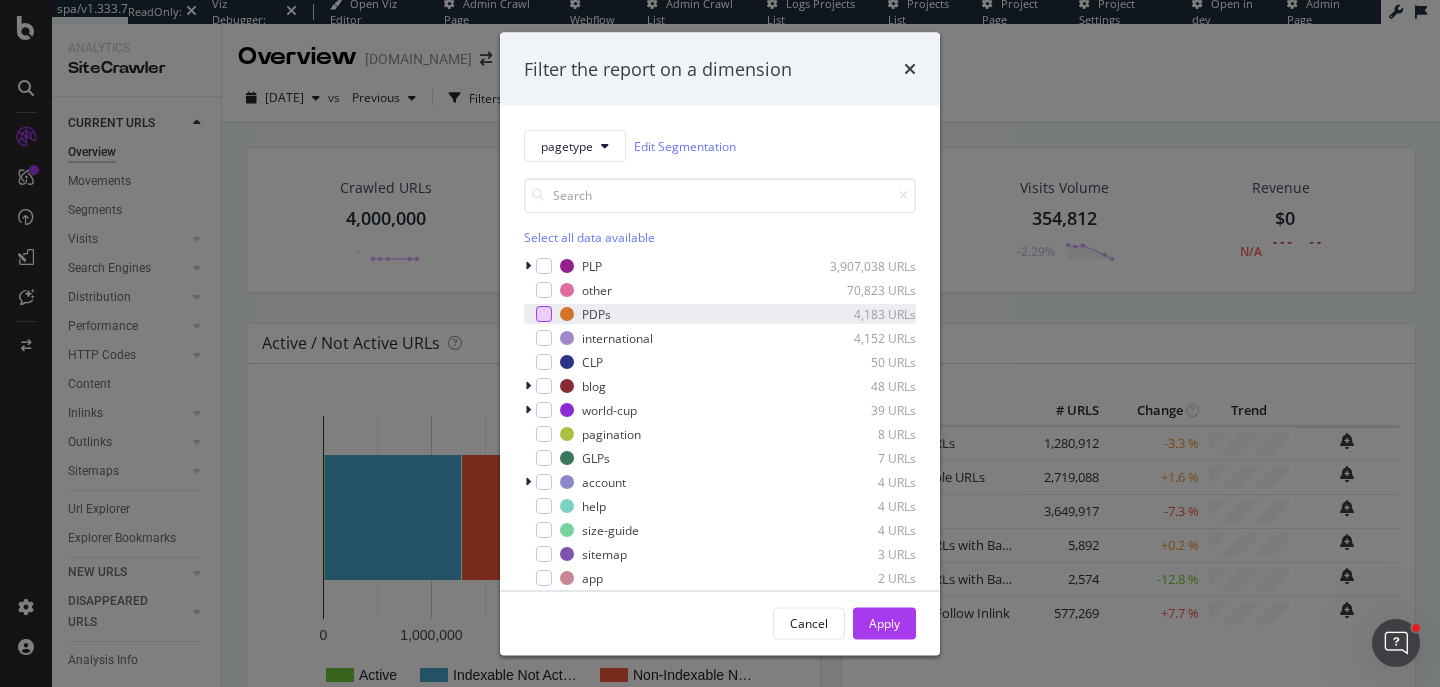 click at bounding box center (544, 314) 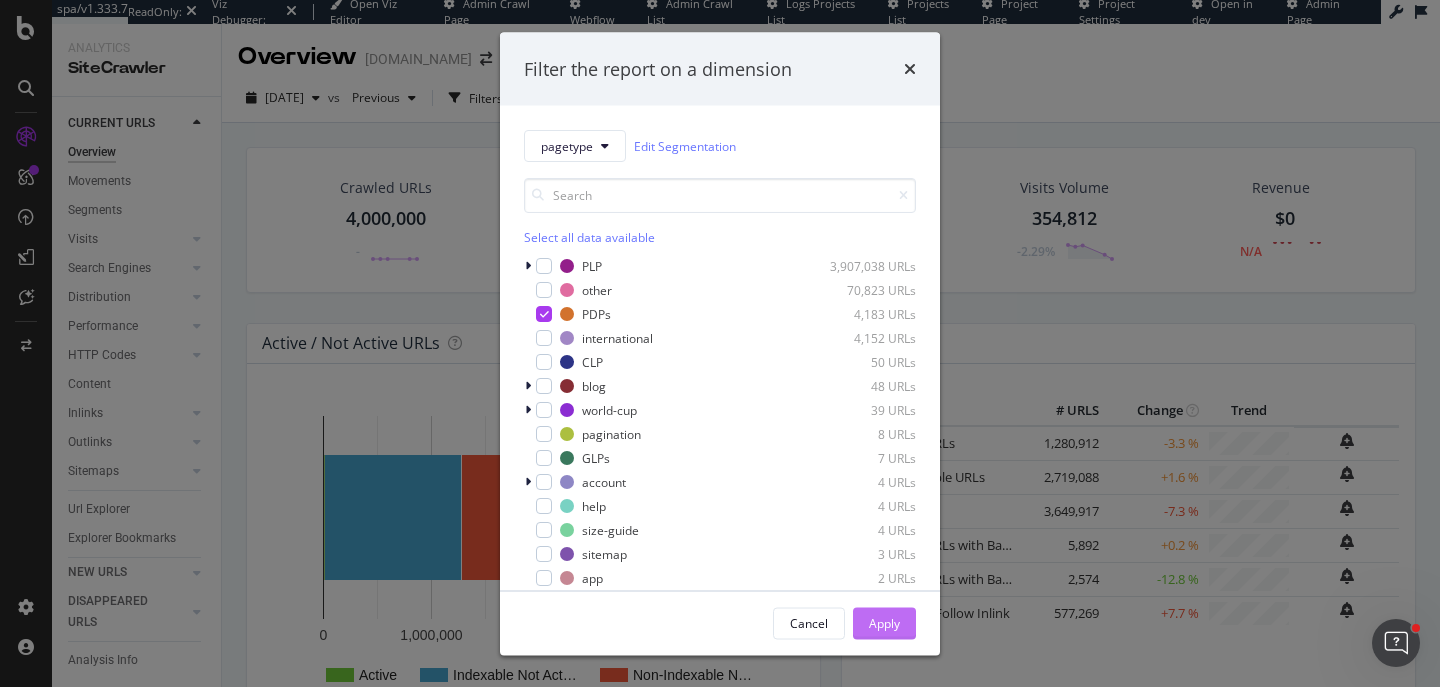 click on "Apply" at bounding box center [884, 622] 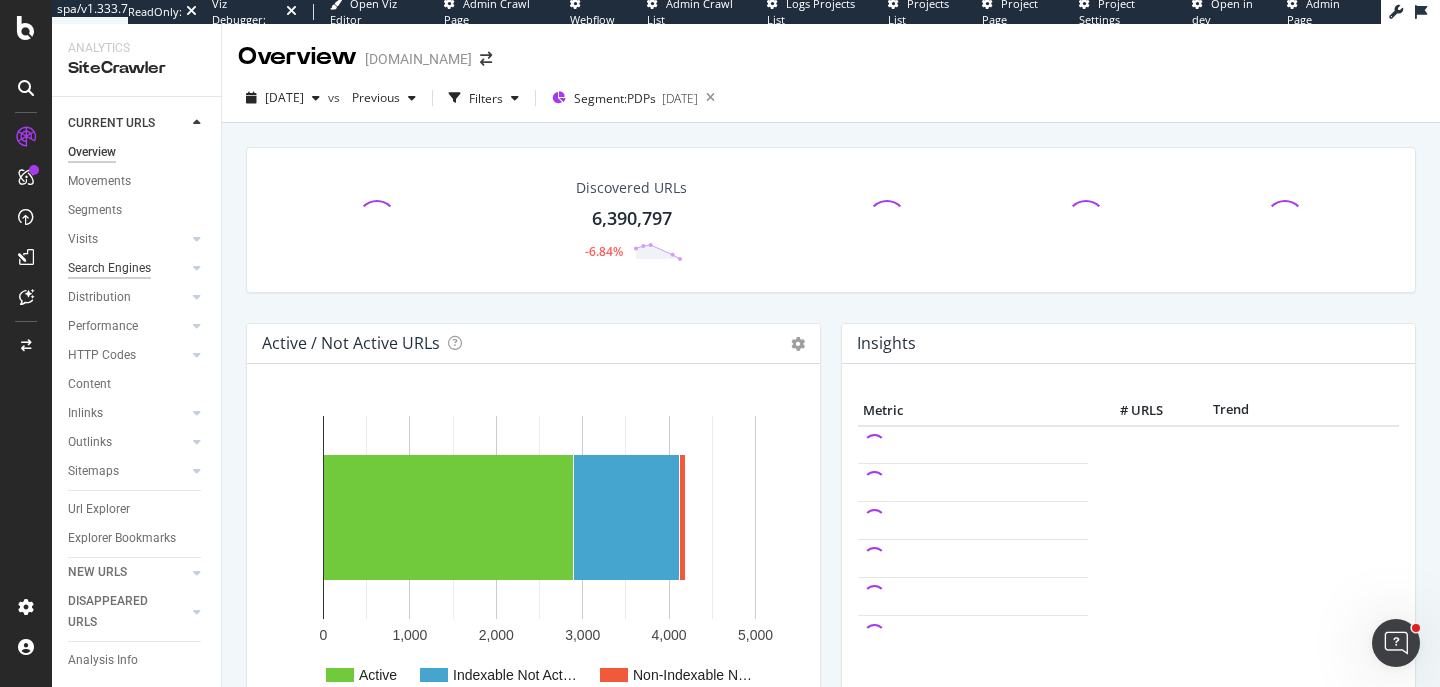 click on "Search Engines" at bounding box center (109, 268) 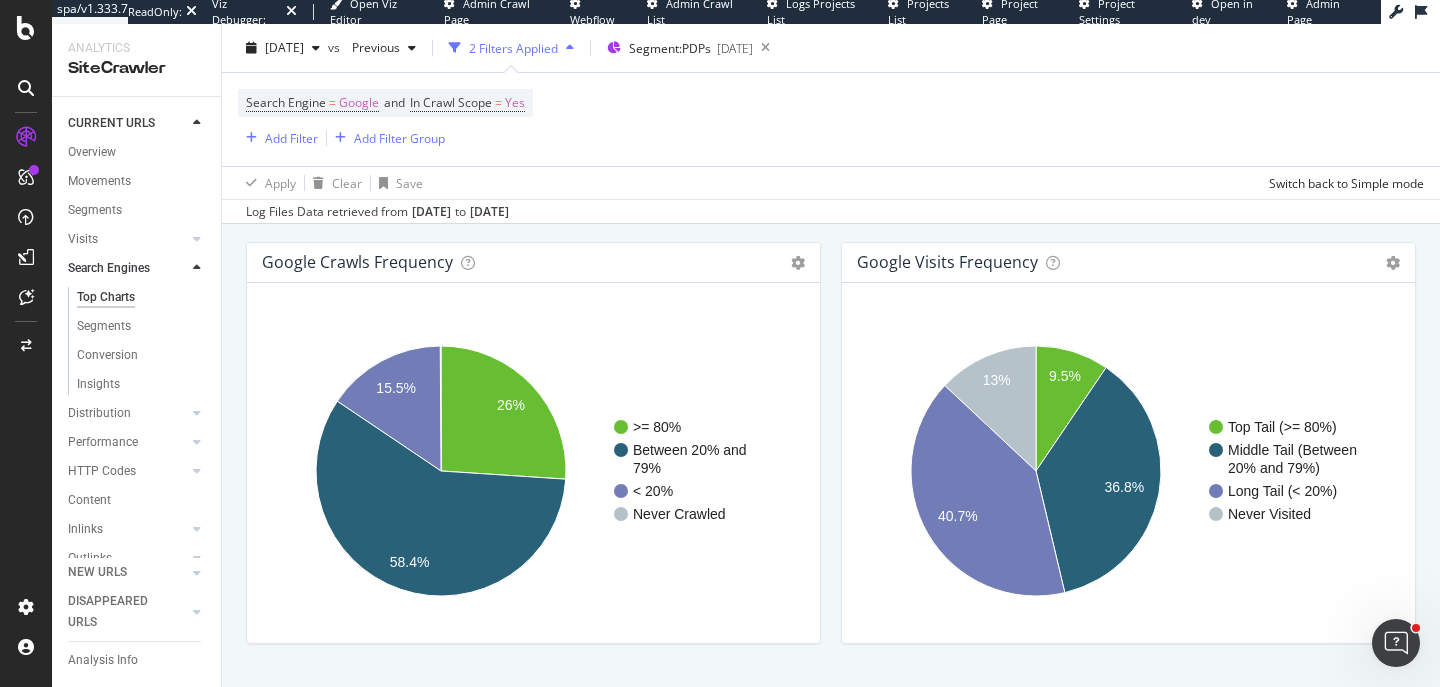 scroll, scrollTop: 2361, scrollLeft: 0, axis: vertical 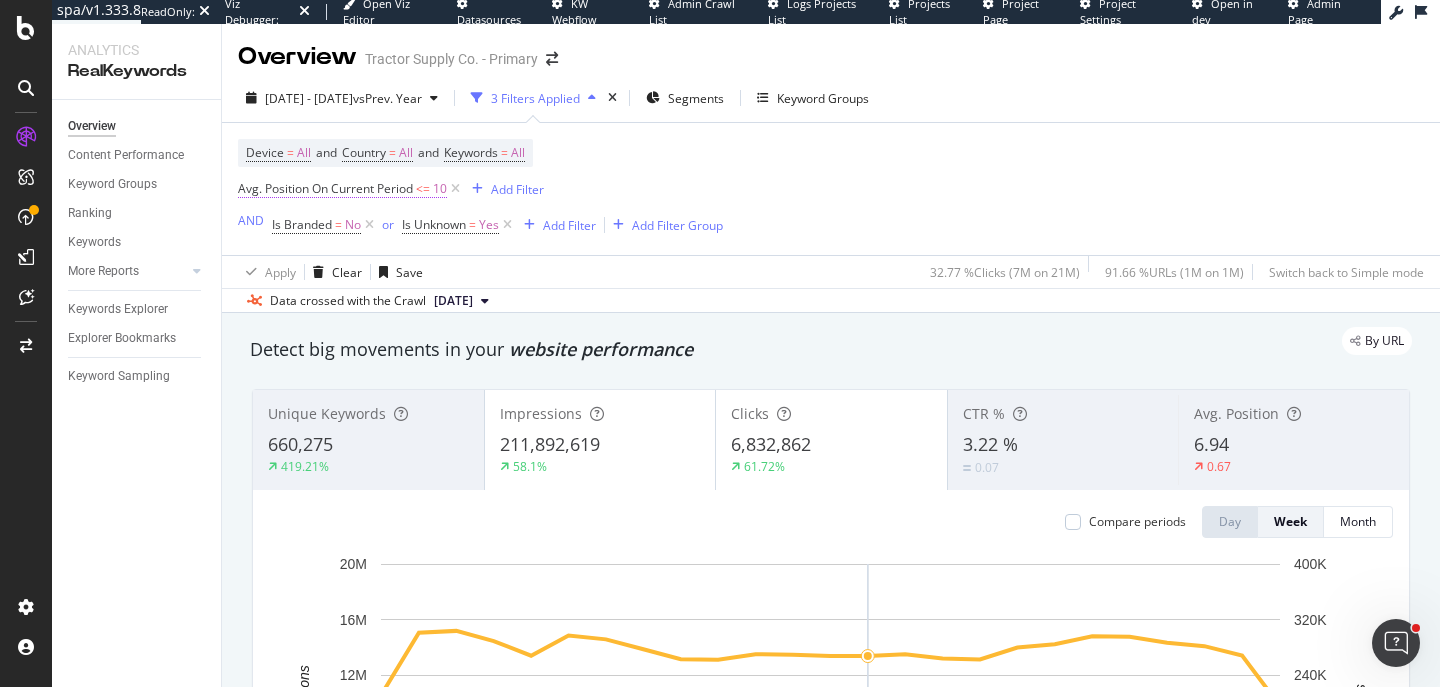 click on "Avg. Position On Current Period" at bounding box center [325, 188] 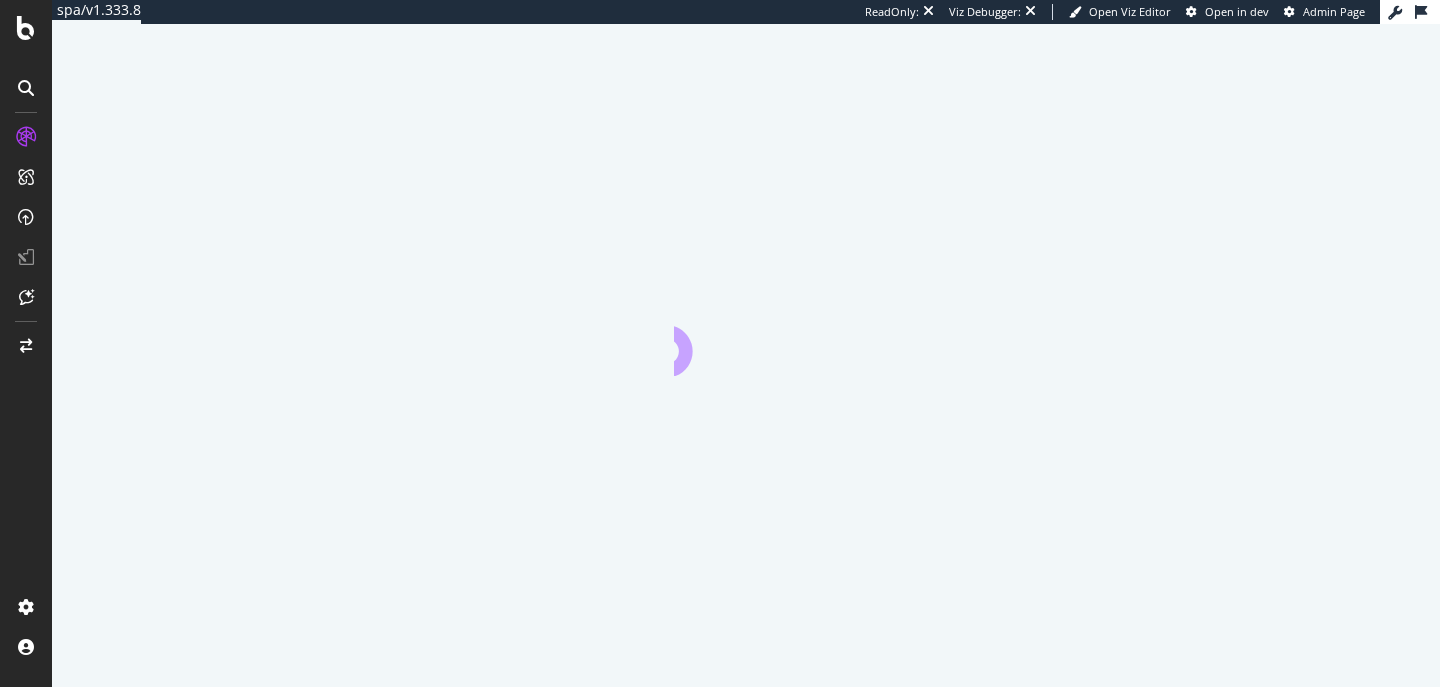 scroll, scrollTop: 0, scrollLeft: 0, axis: both 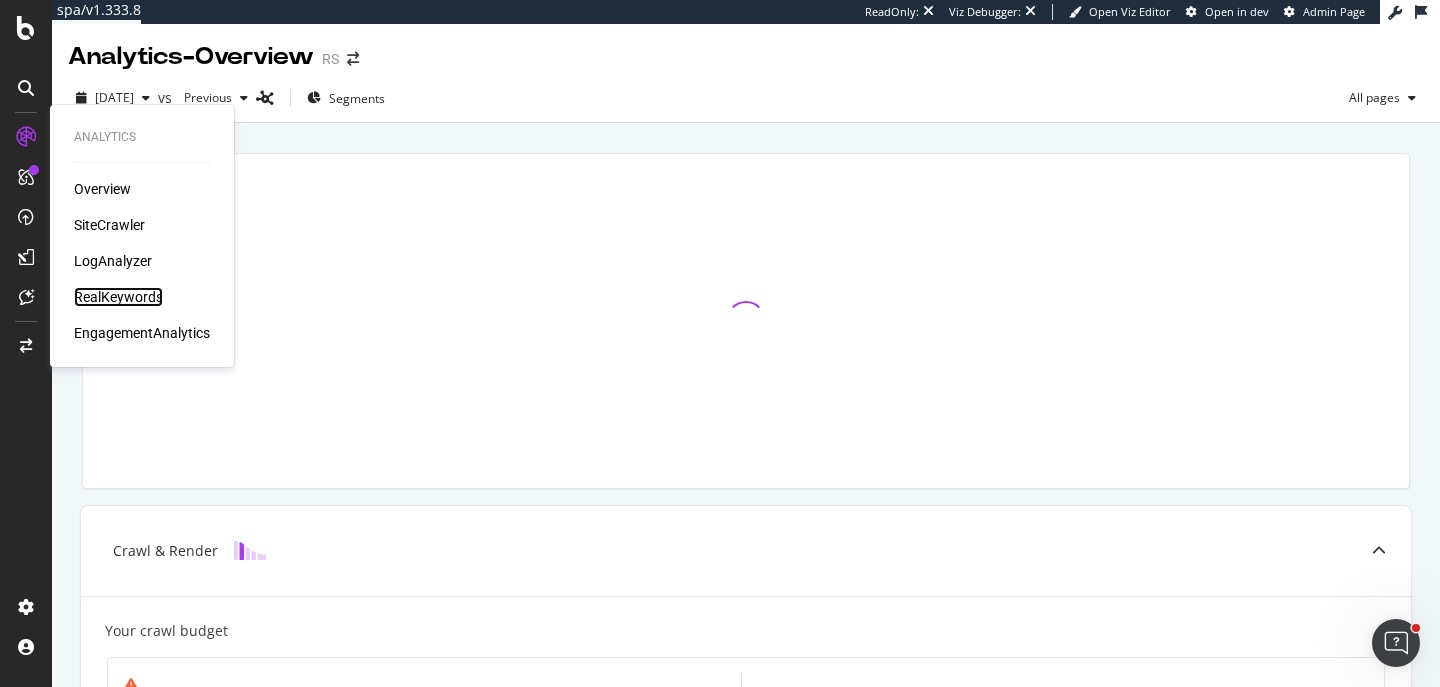 click on "RealKeywords" at bounding box center [118, 297] 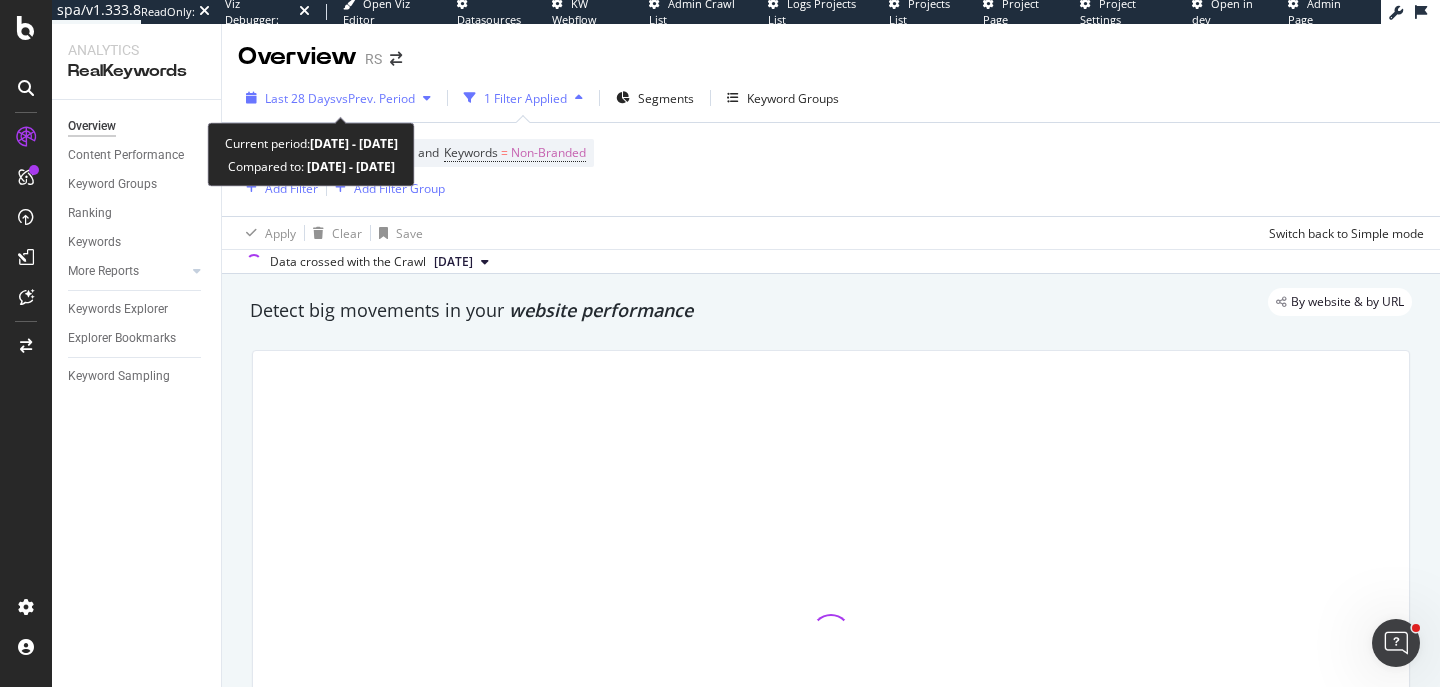 click on "vs  Prev. Period" at bounding box center [375, 98] 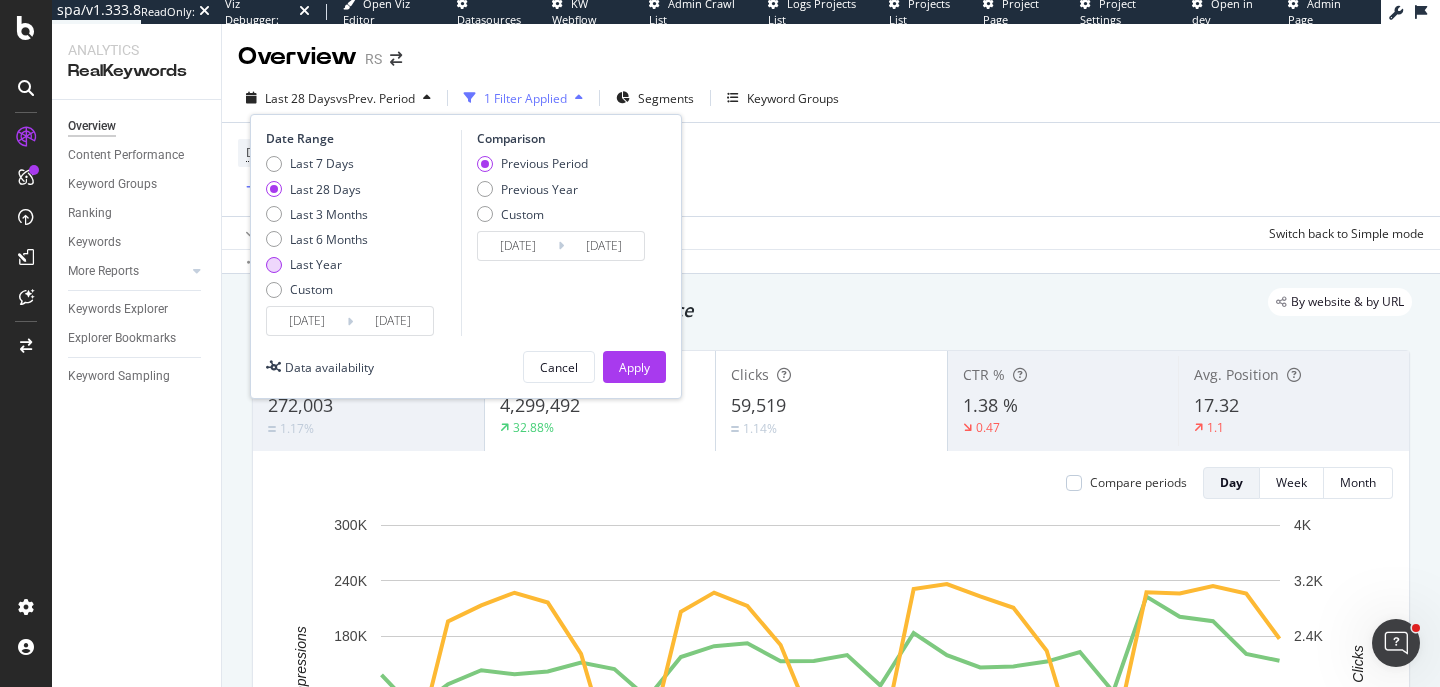 click on "Last Year" at bounding box center [316, 264] 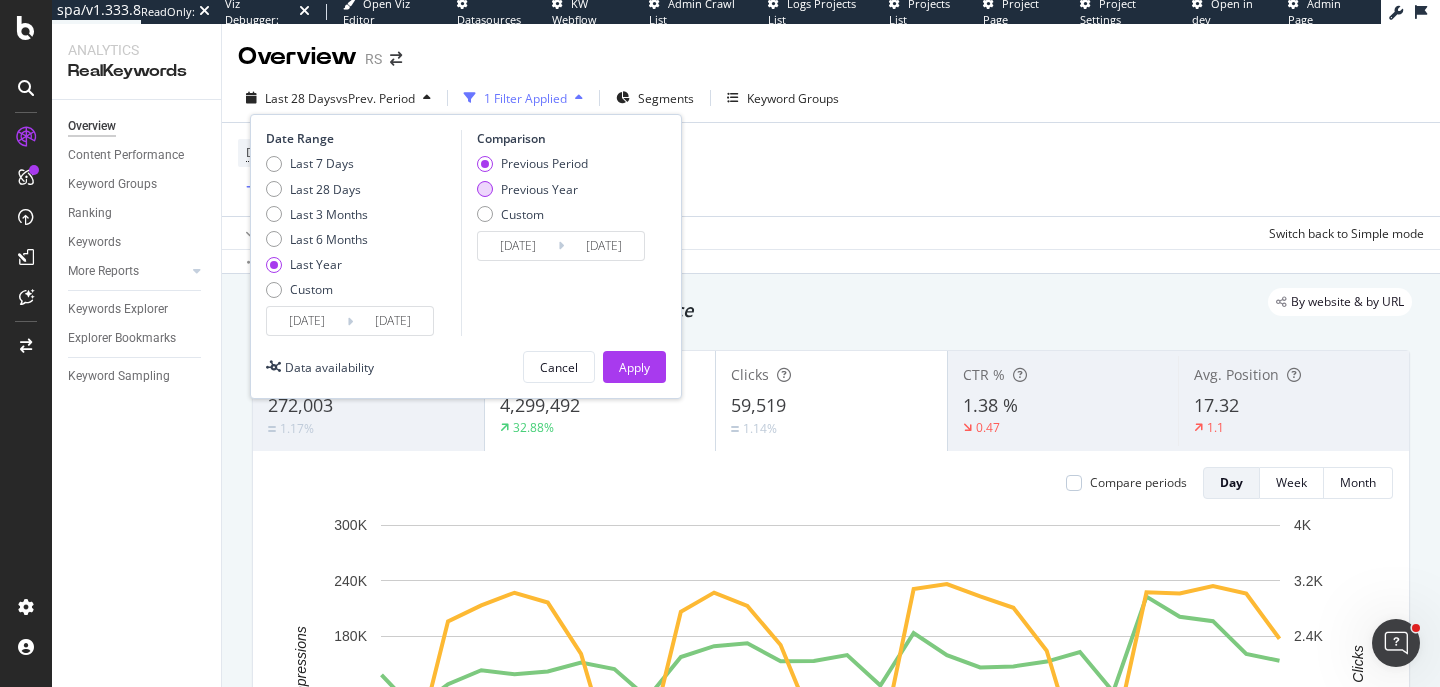 click on "Previous Year" at bounding box center [539, 189] 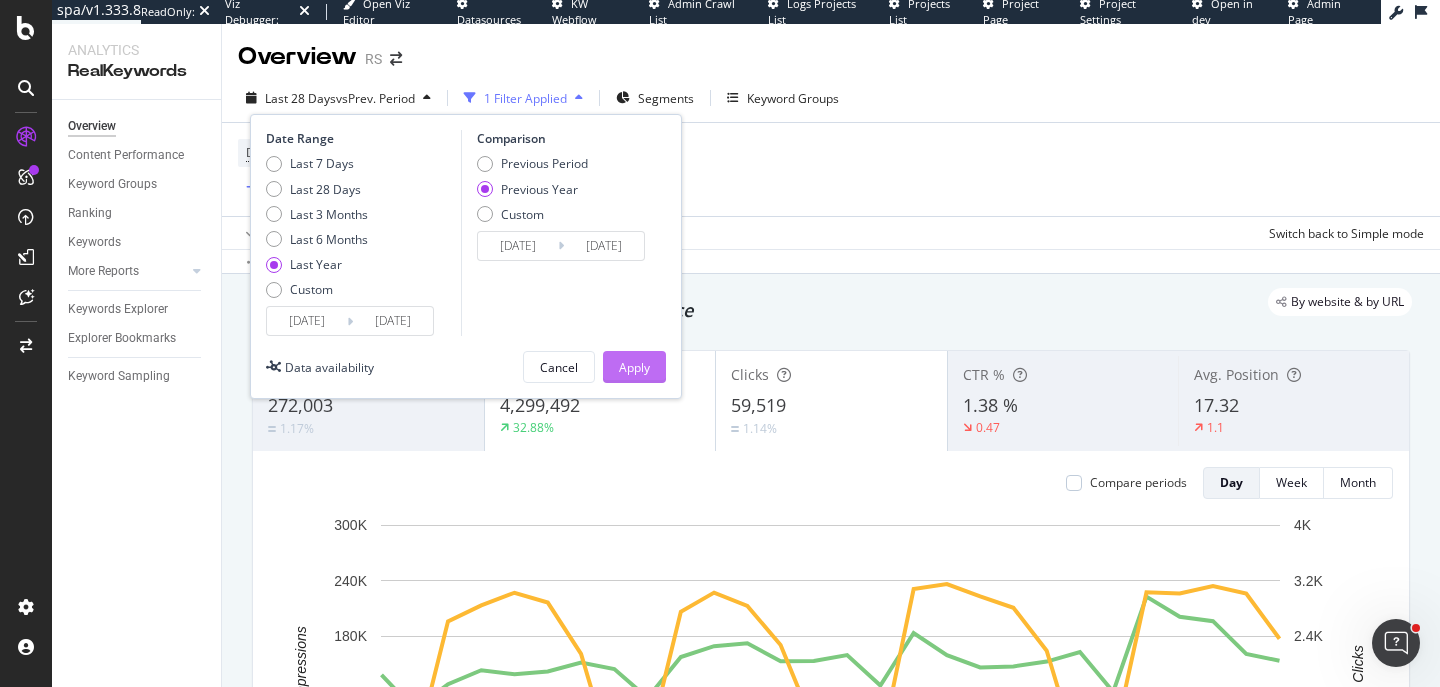 click on "Apply" at bounding box center (634, 367) 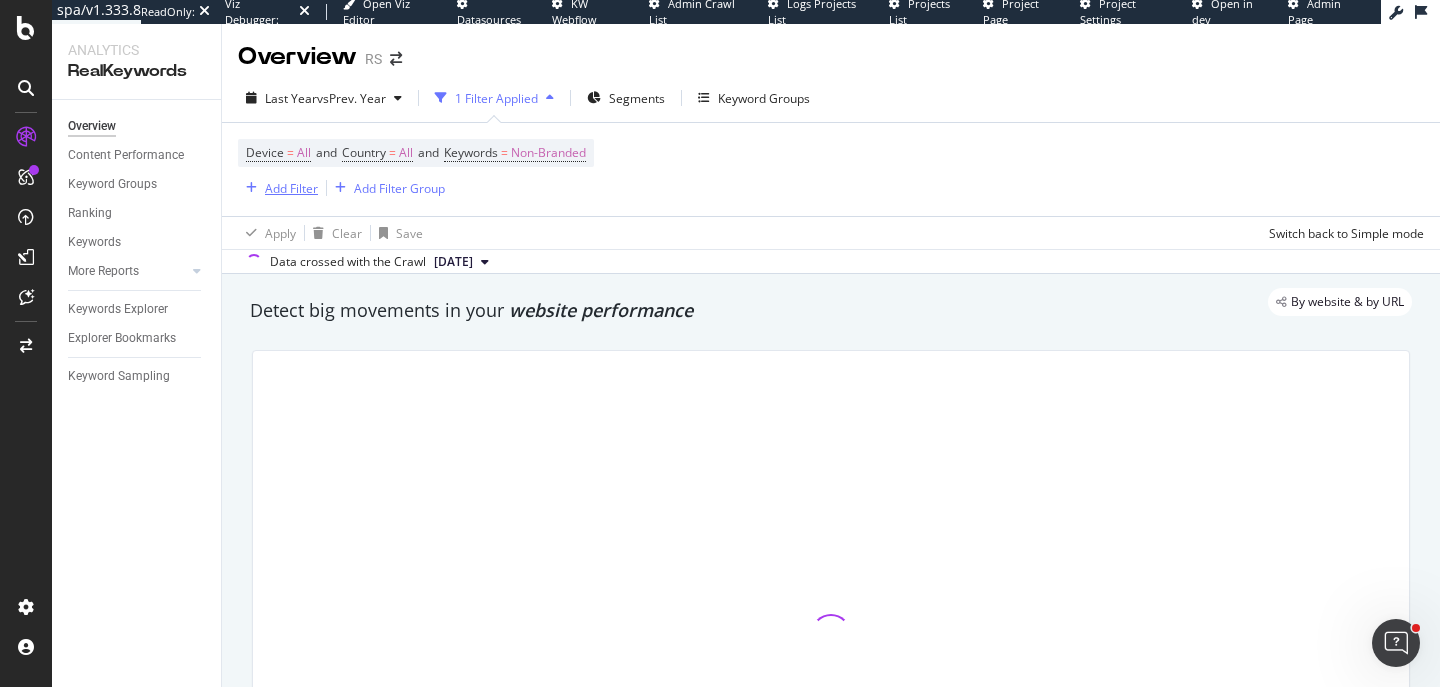 click on "Add Filter" at bounding box center [291, 188] 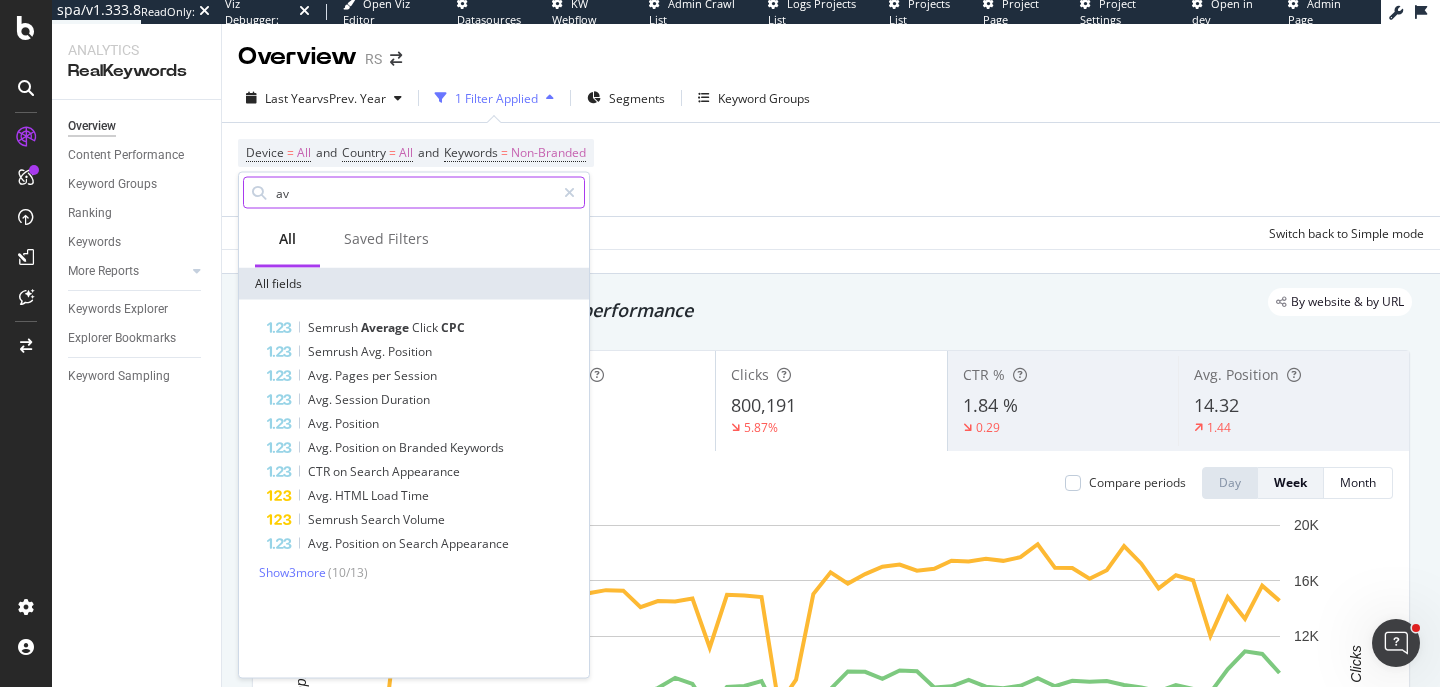 type on "a" 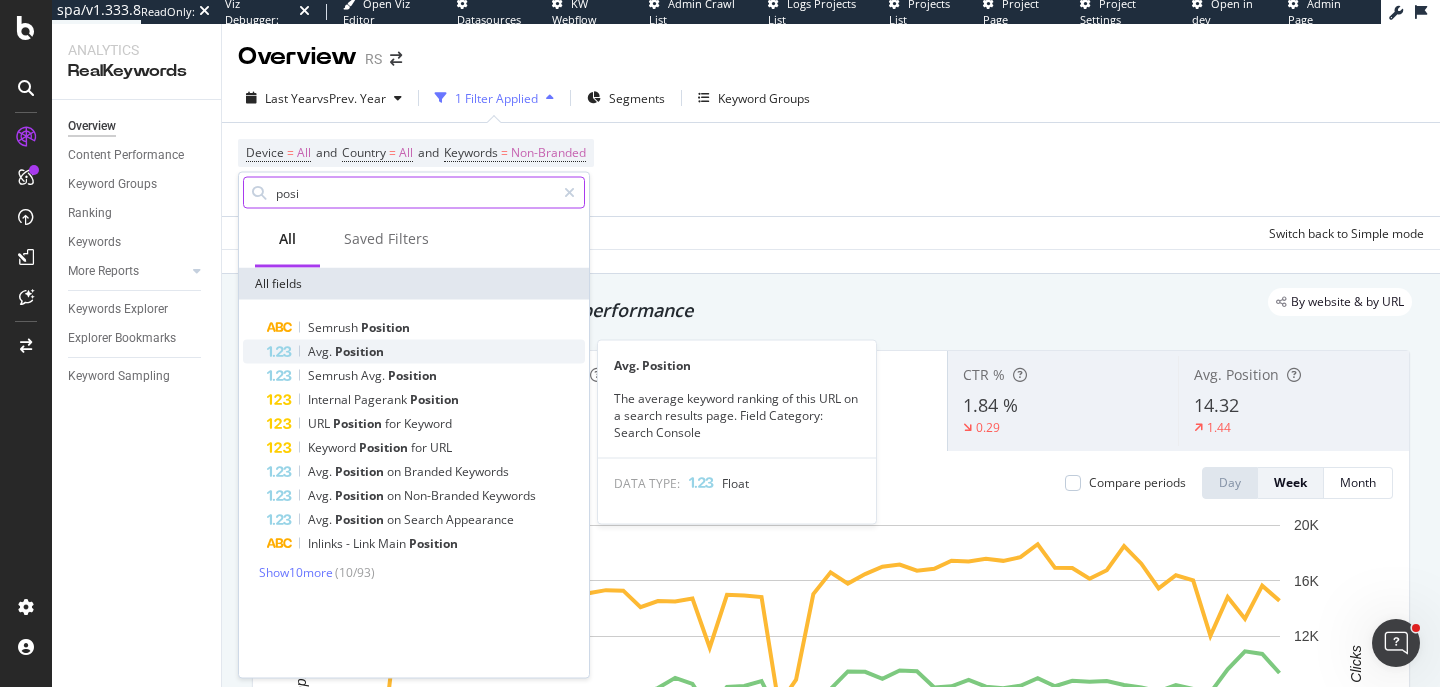 type on "posi" 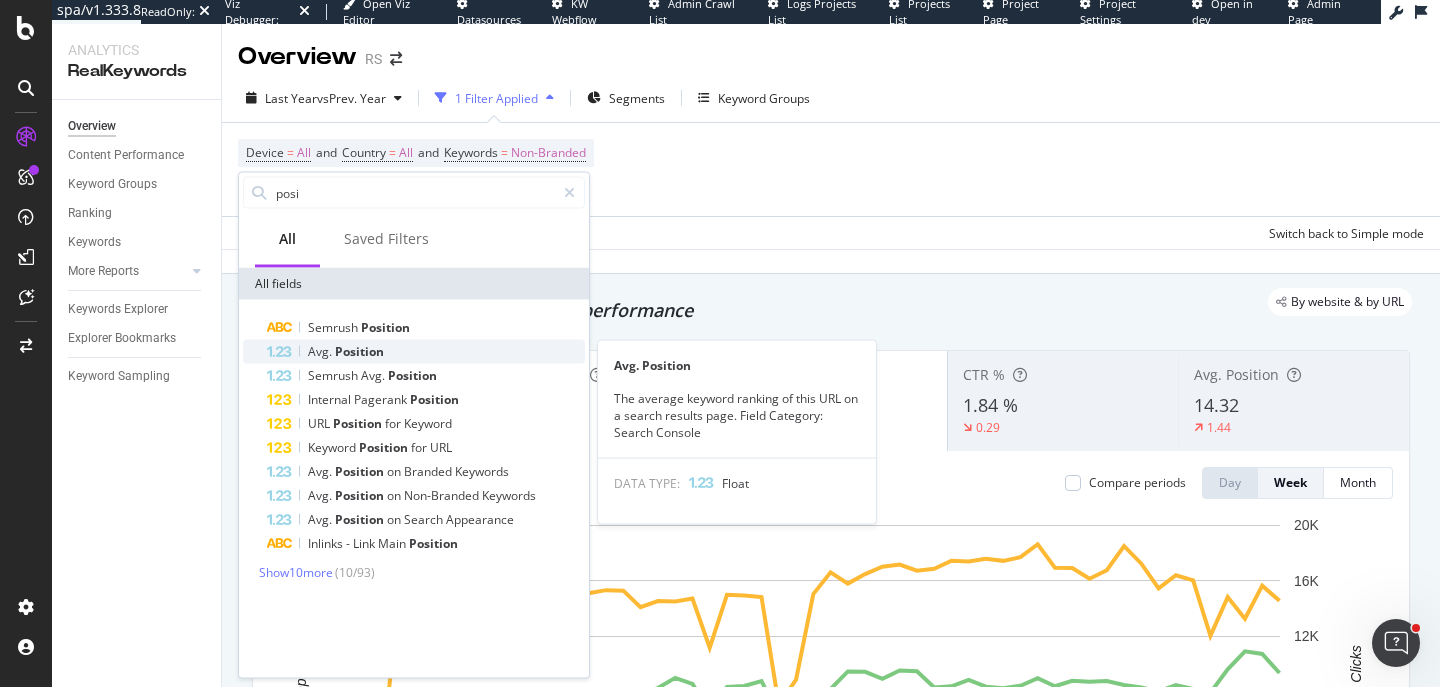 click on "Avg.   Position" at bounding box center (426, 352) 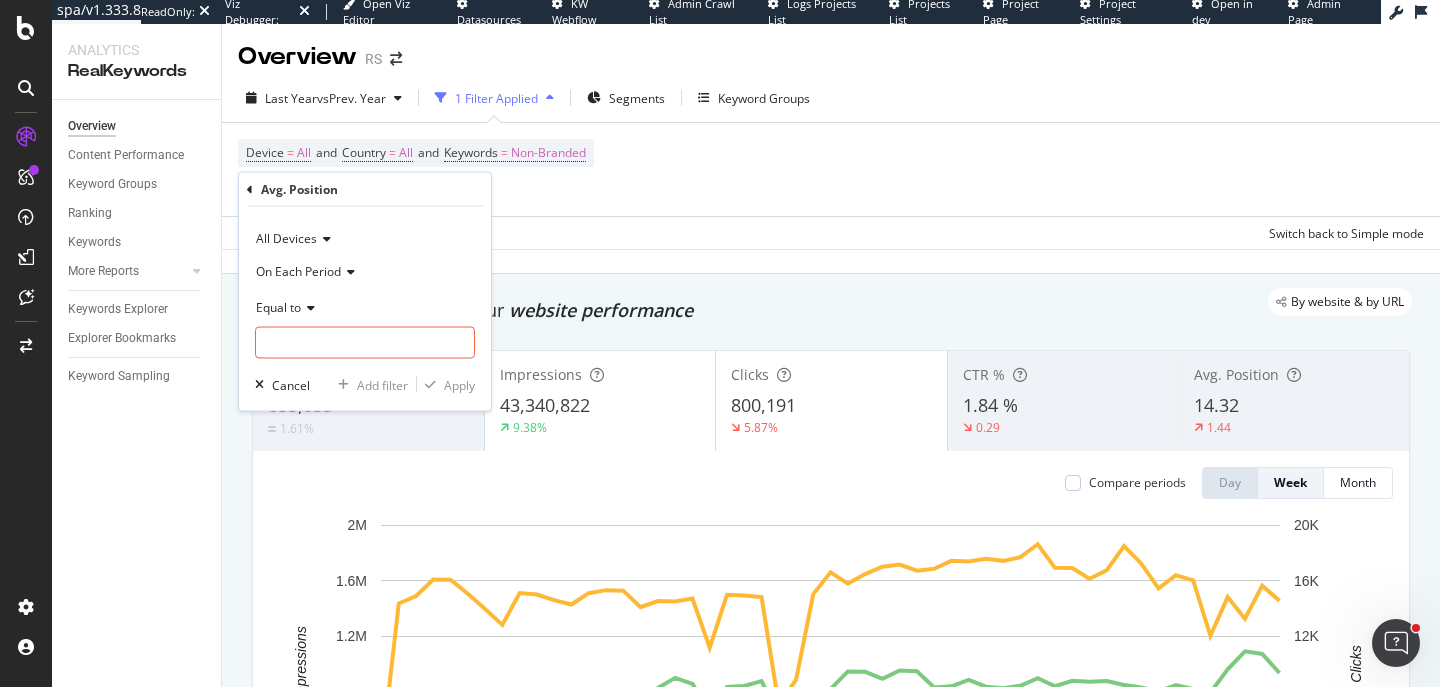 click on "Equal to" at bounding box center [278, 306] 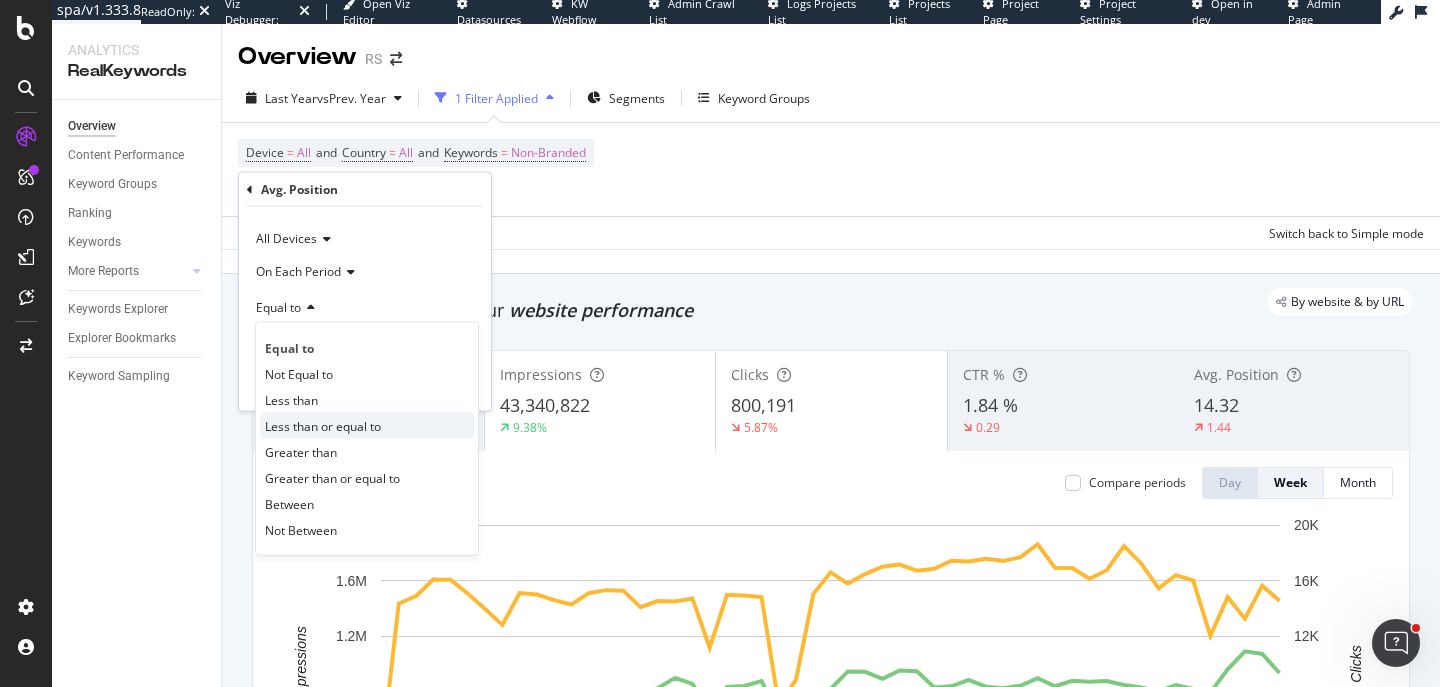 click on "Less than or equal to" at bounding box center [323, 425] 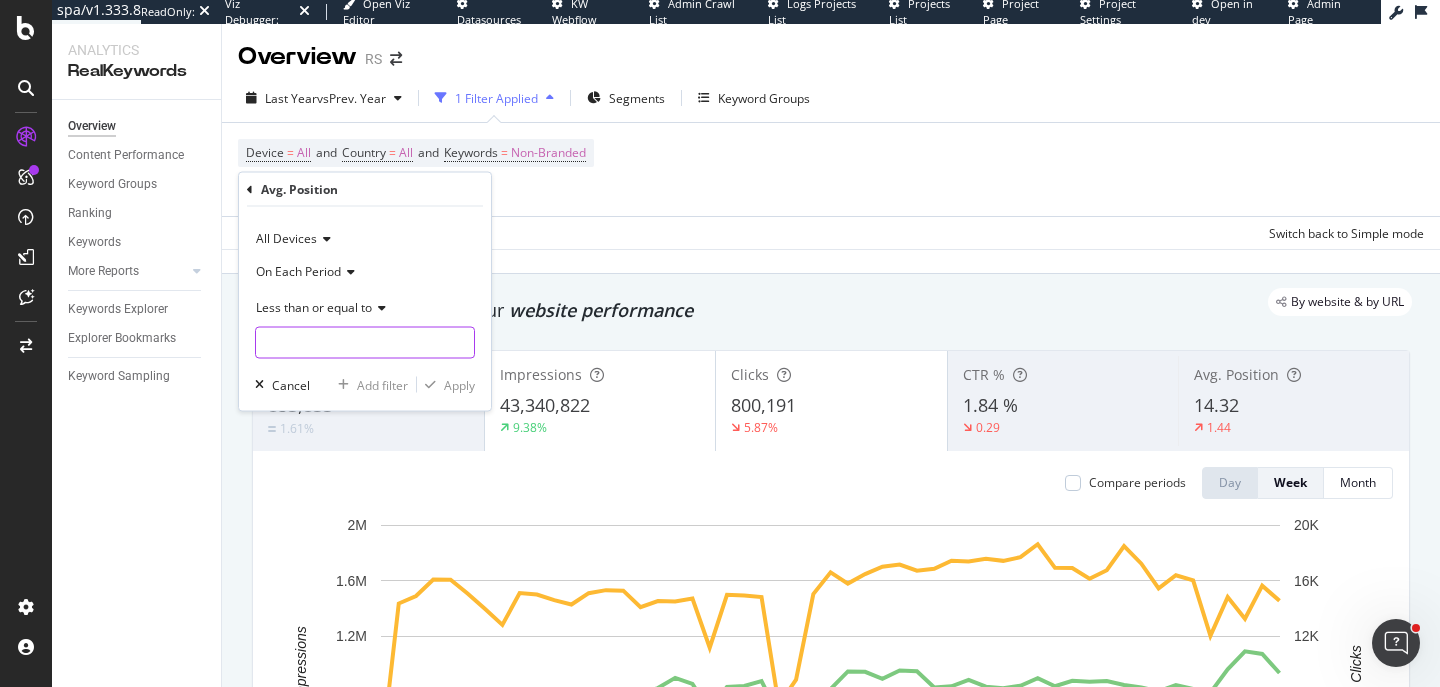 click at bounding box center [365, 343] 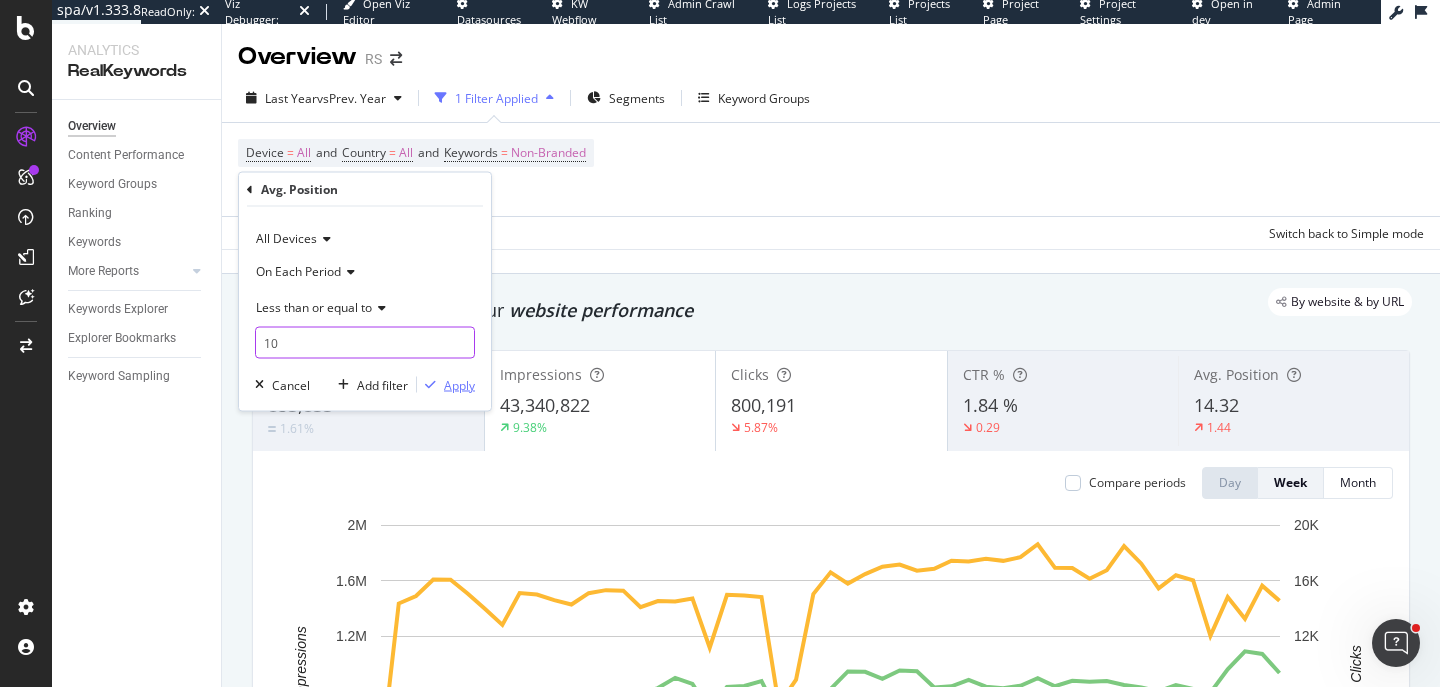 type on "10" 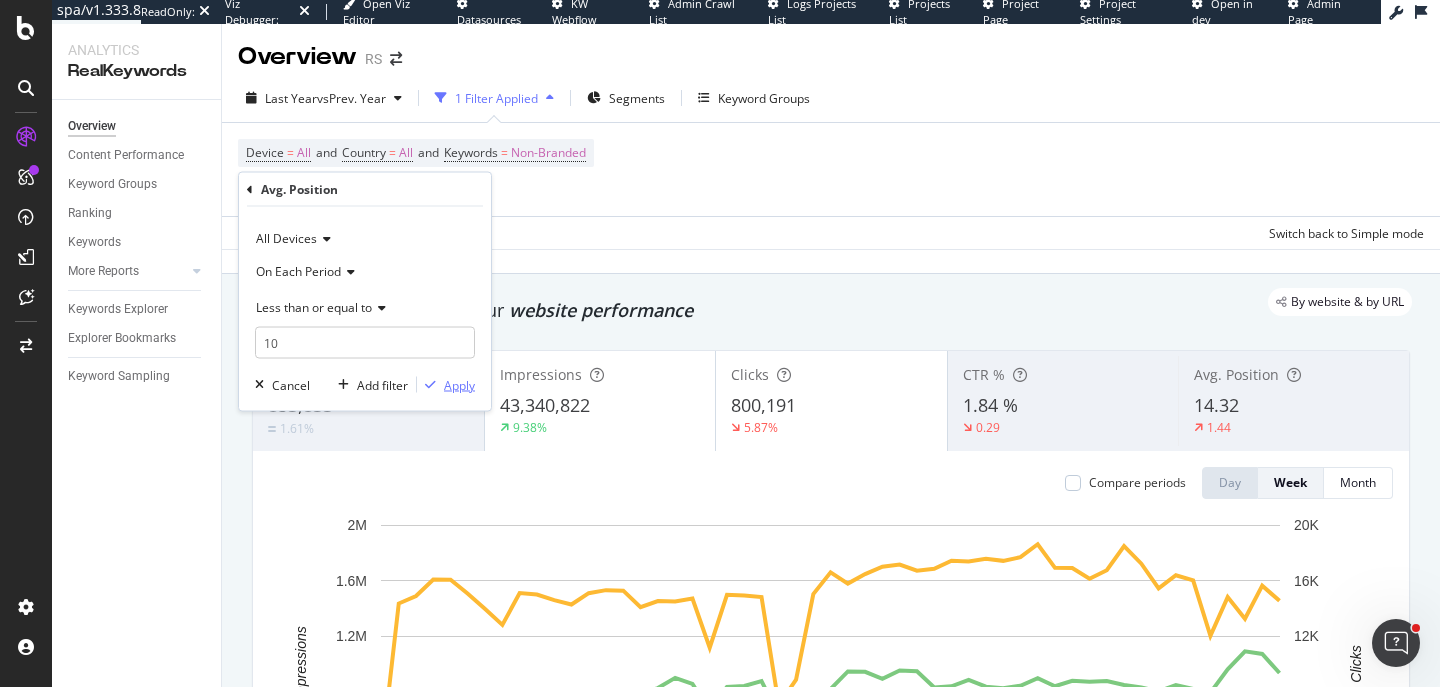 click on "Apply" at bounding box center [459, 384] 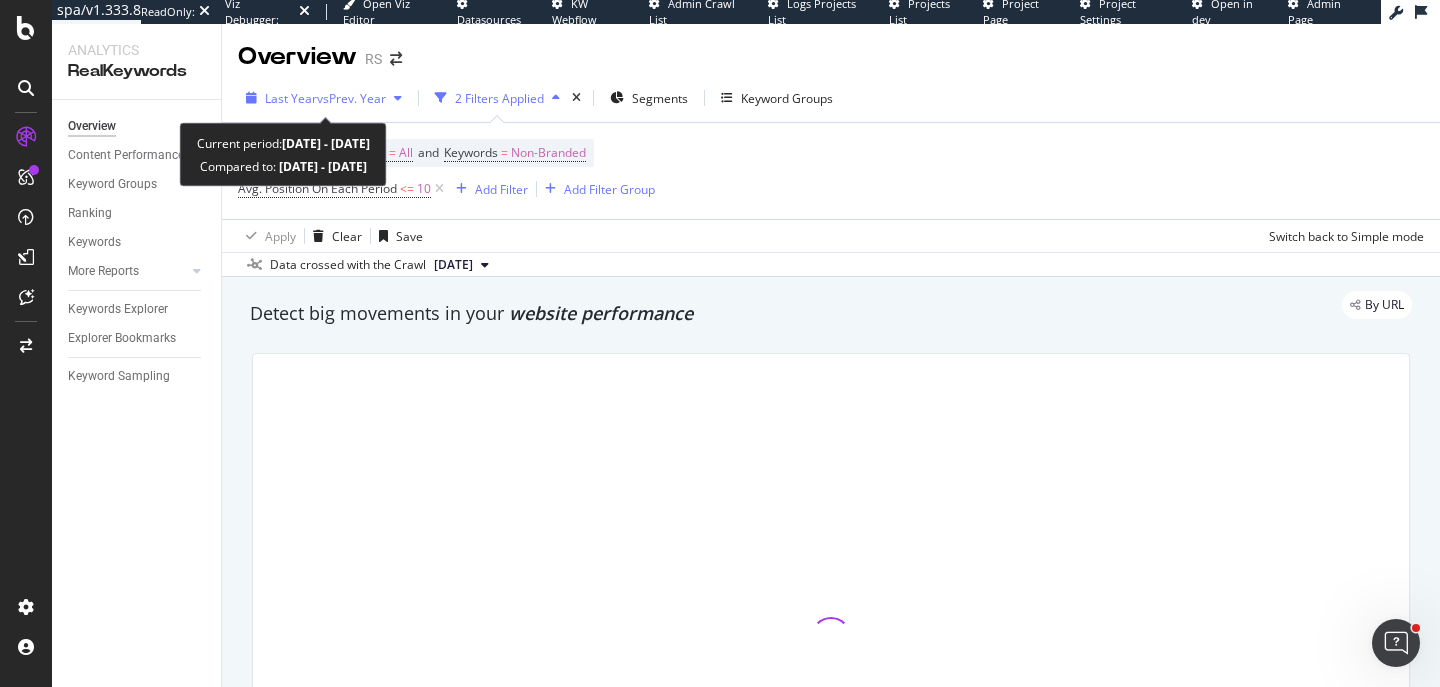click on "vs  Prev. Year" at bounding box center [351, 98] 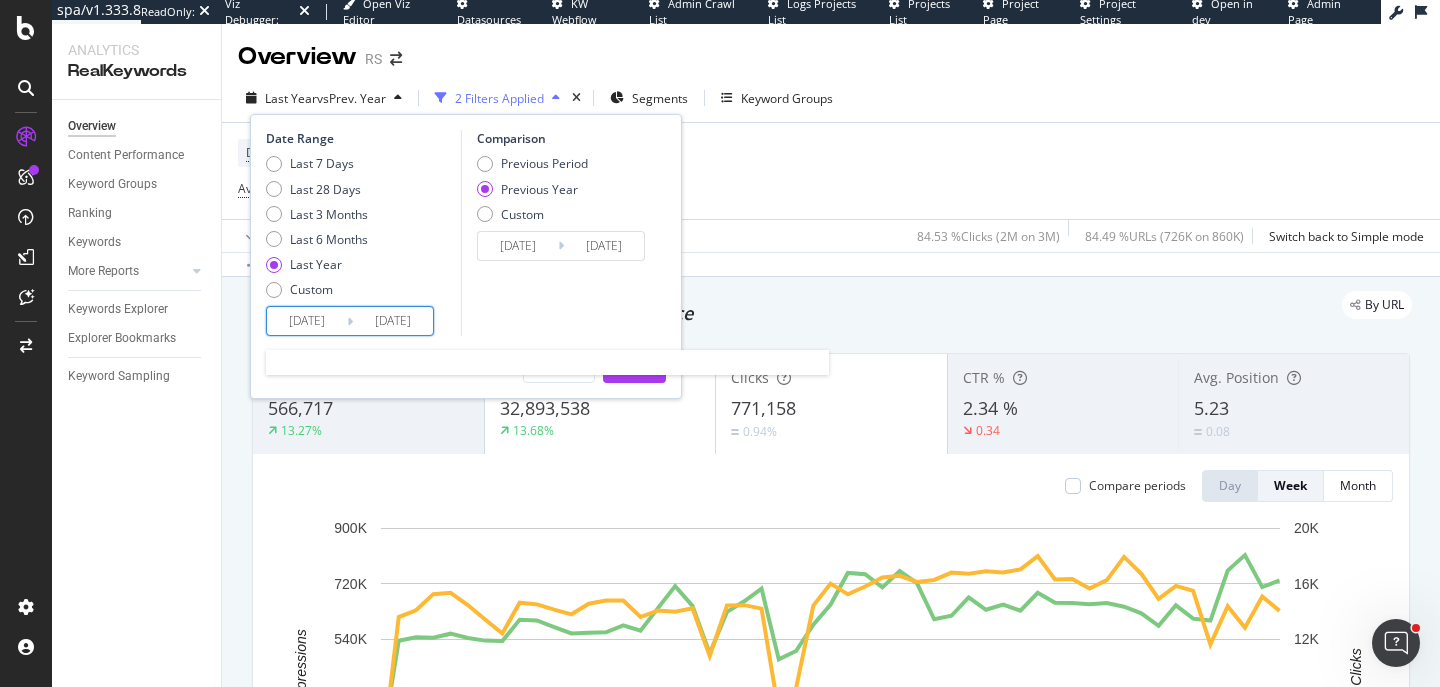 click on "2024/07/19" at bounding box center (307, 321) 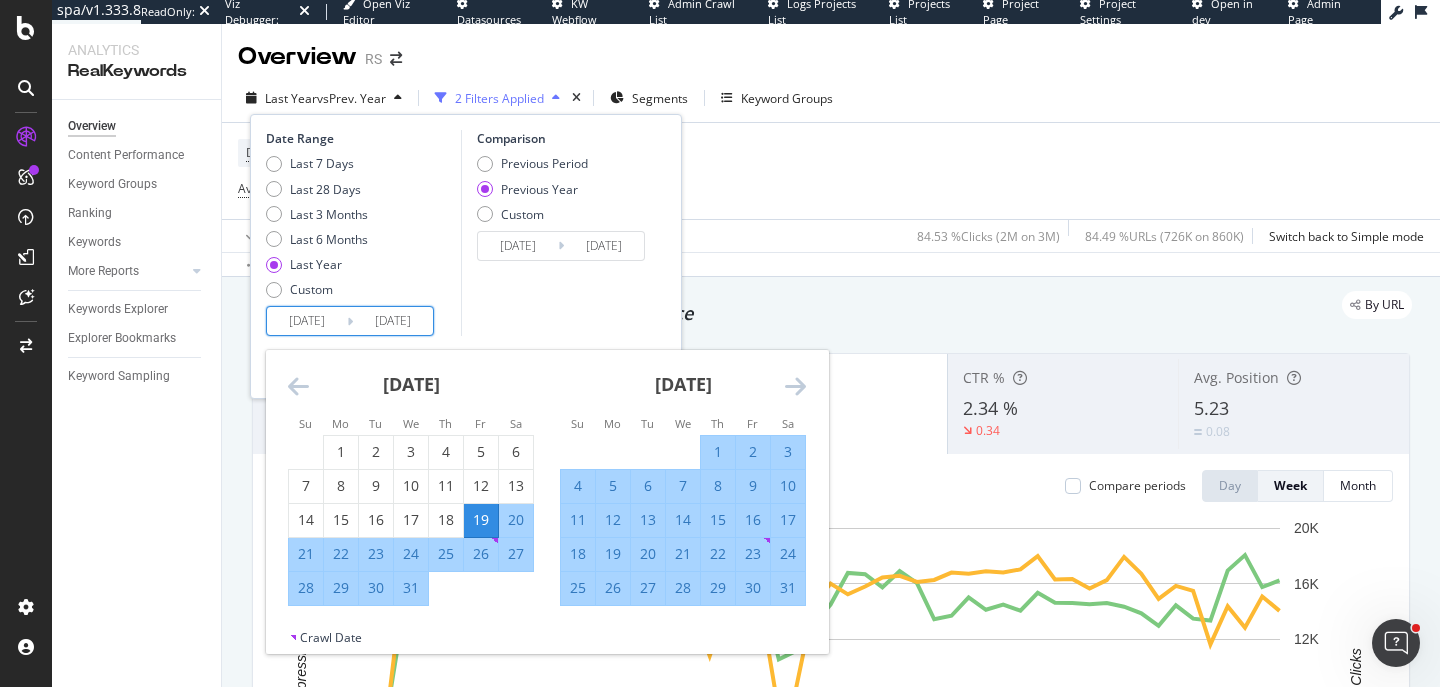 click on "Comparison Previous Period Previous Year Custom 2023/07/21 Navigate forward to interact with the calendar and select a date. Press the question mark key to get the keyboard shortcuts for changing dates. 2024/07/19 Navigate backward to interact with the calendar and select a date. Press the question mark key to get the keyboard shortcuts for changing dates." at bounding box center (556, 233) 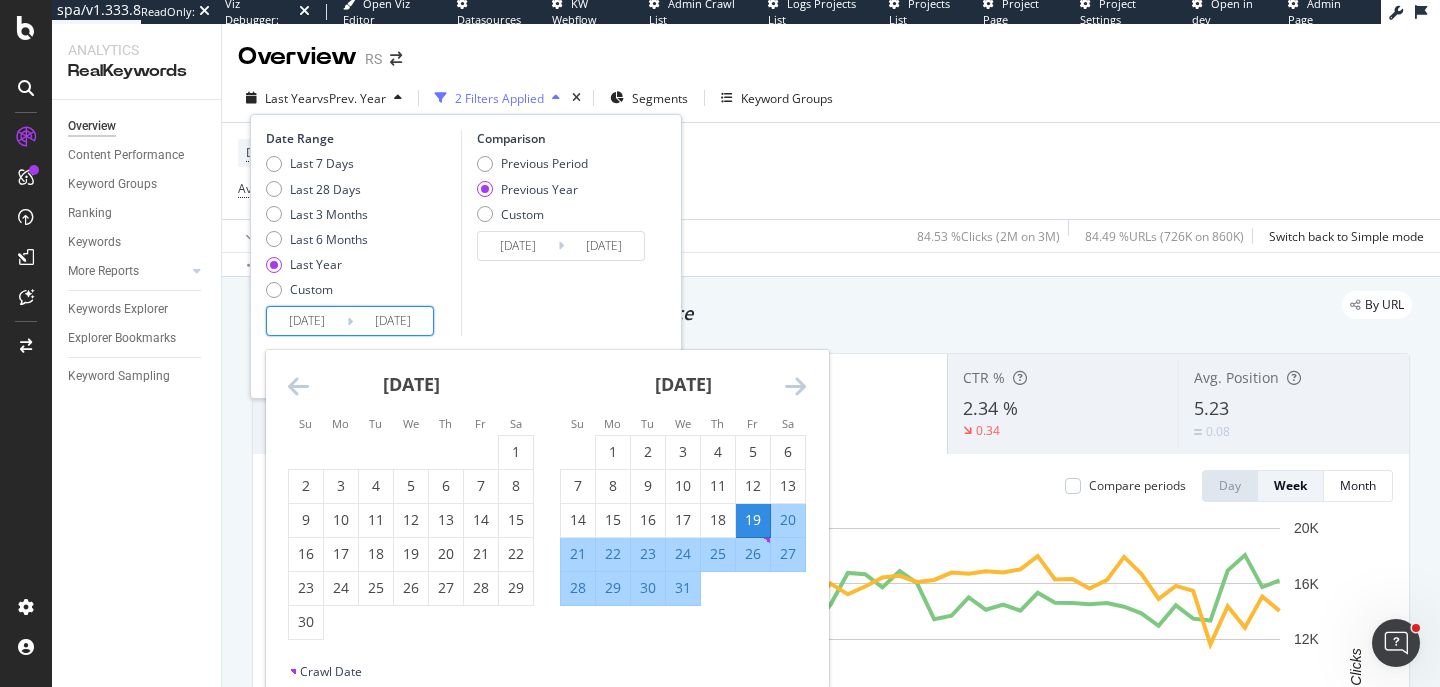 click at bounding box center [298, 386] 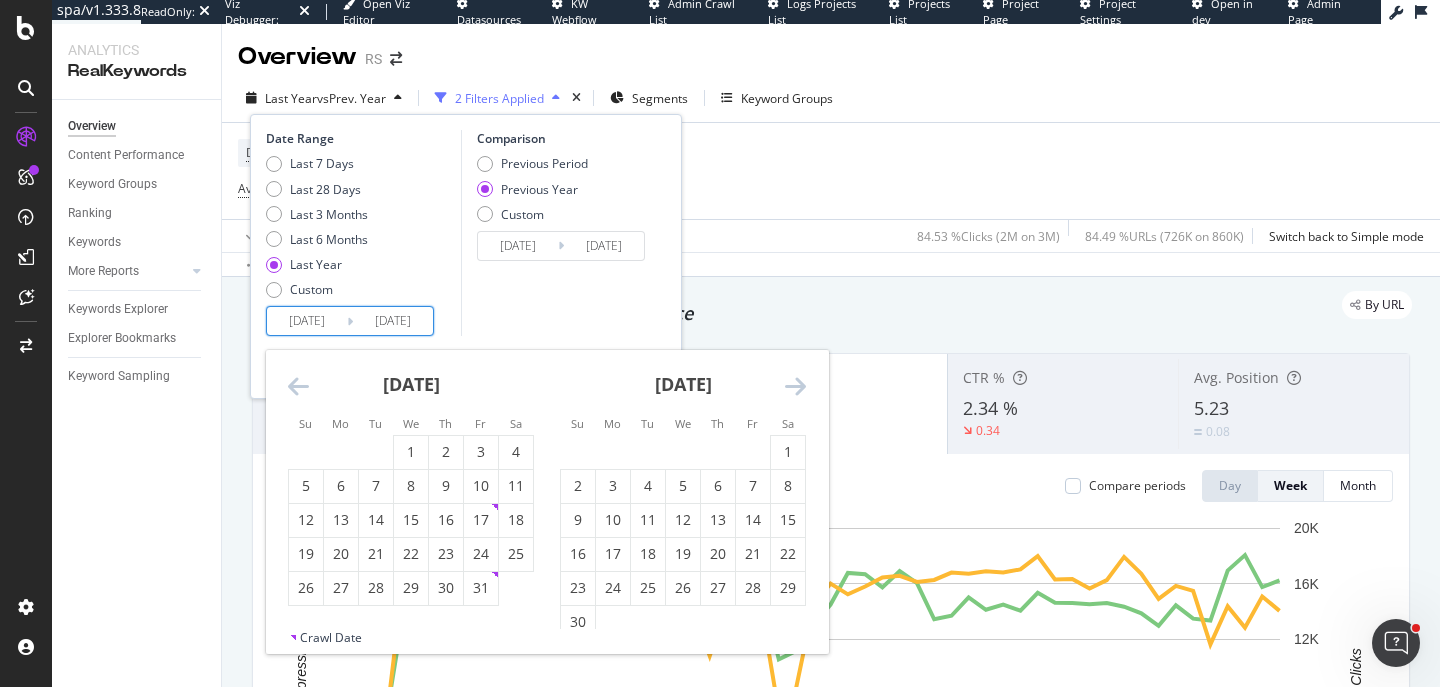 click at bounding box center (298, 386) 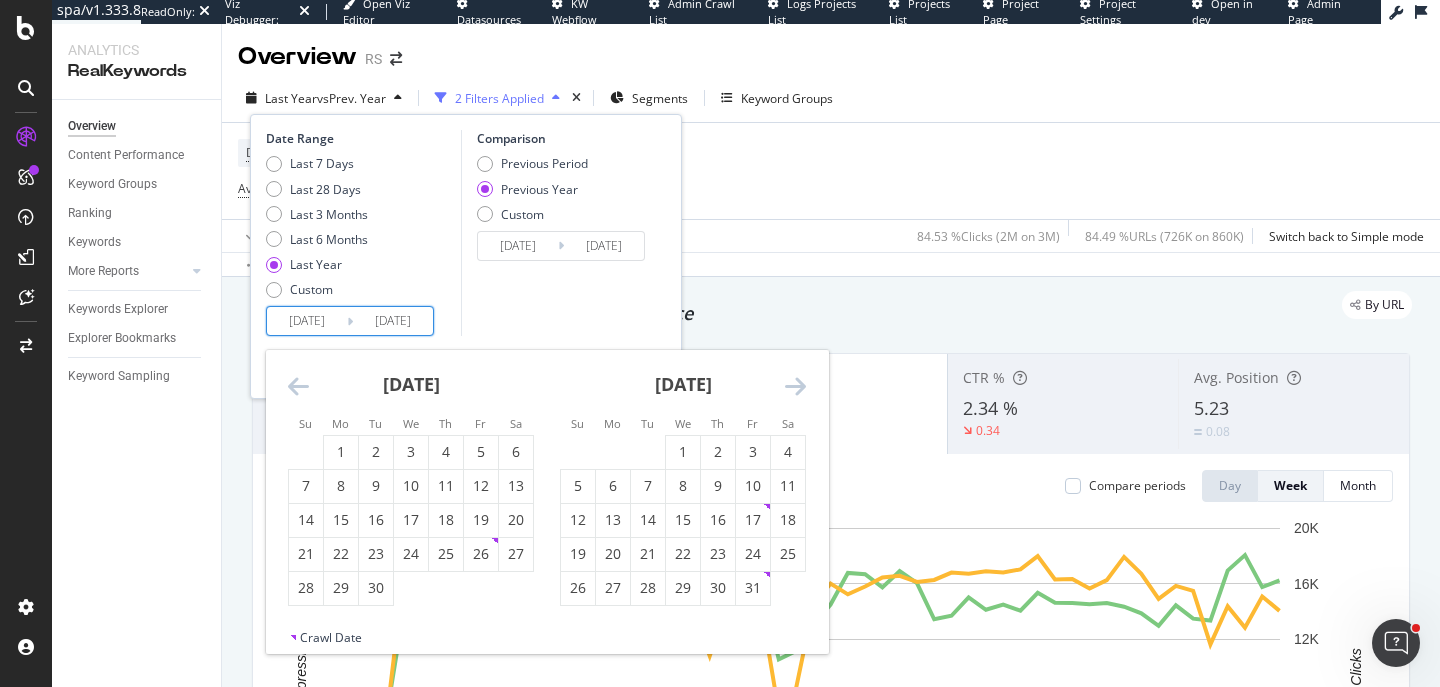 click at bounding box center (298, 386) 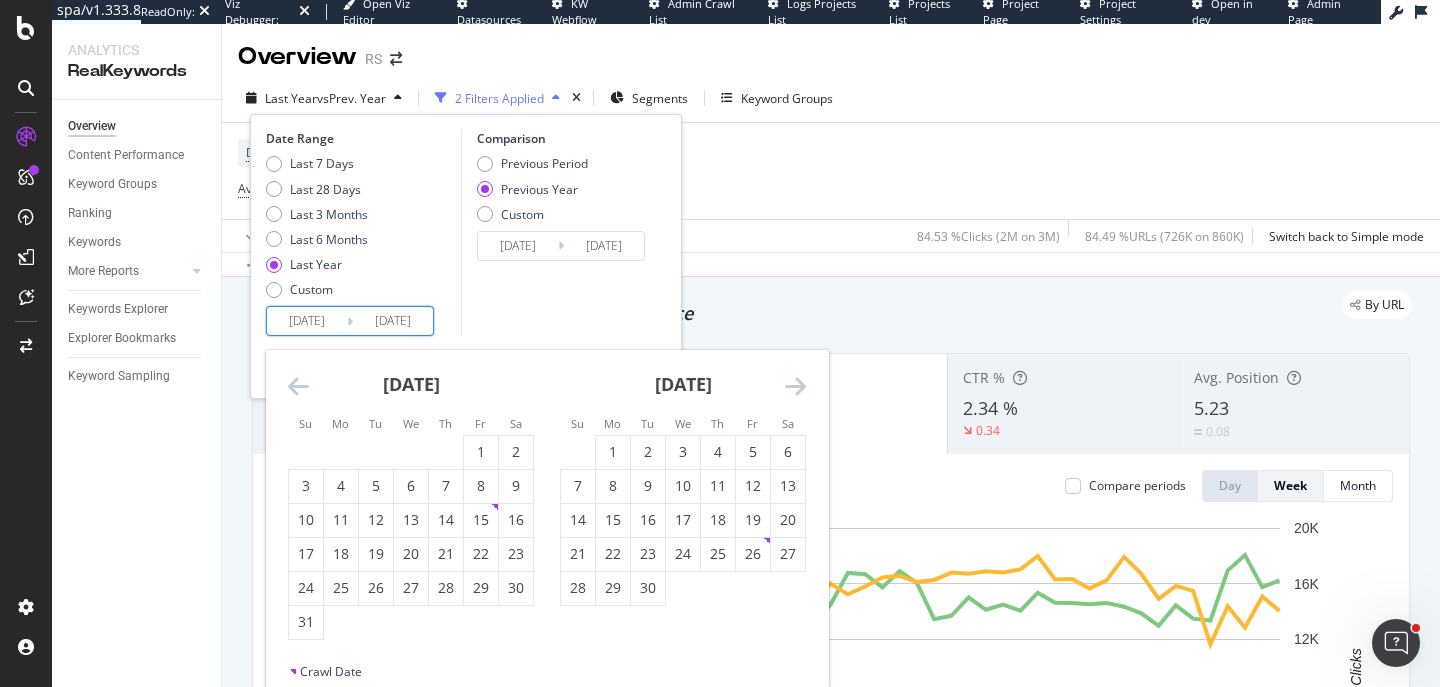 click at bounding box center [298, 386] 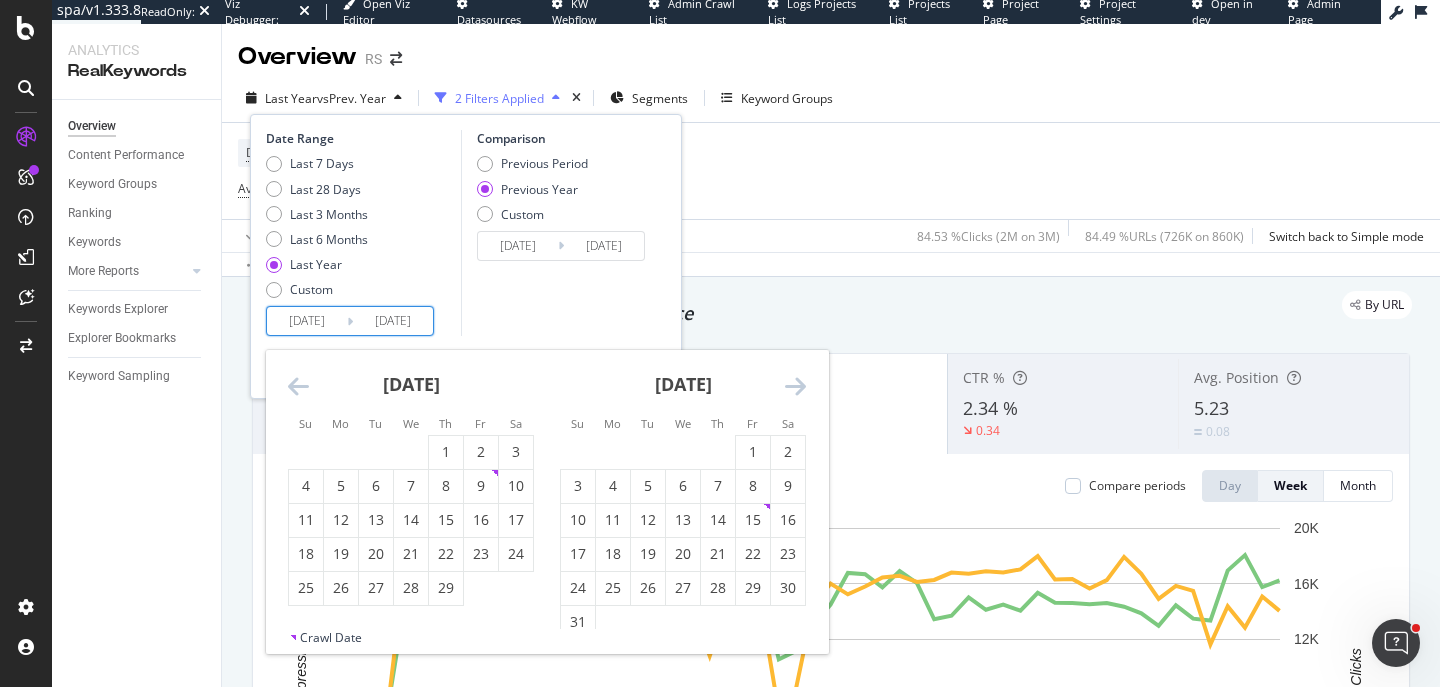 click at bounding box center [298, 386] 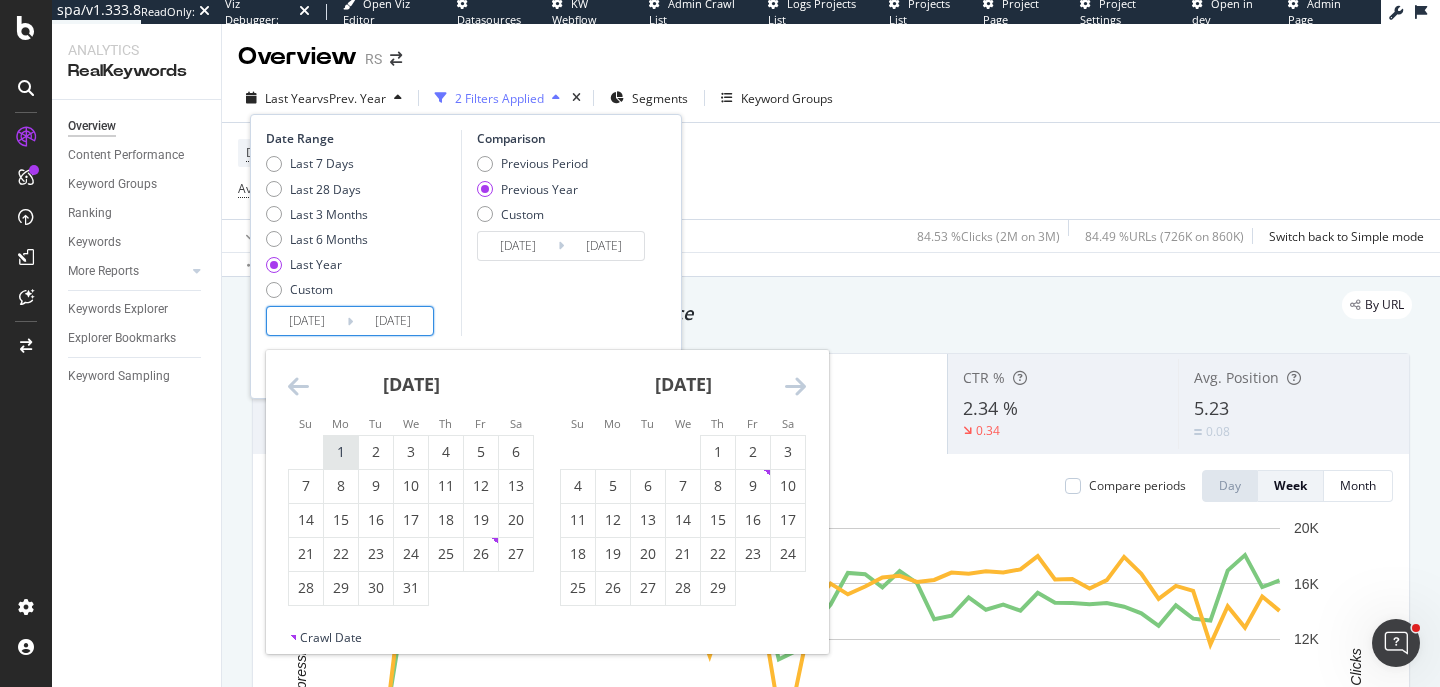 click on "1" at bounding box center [341, 452] 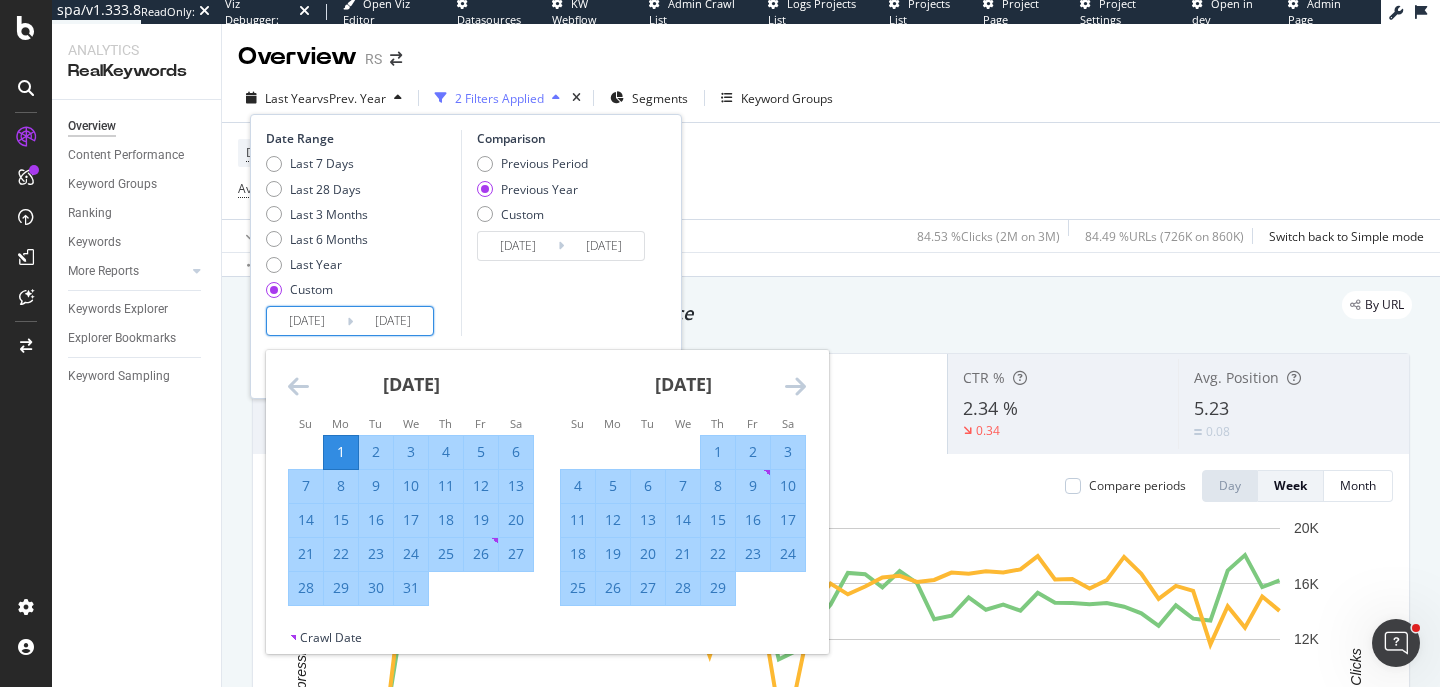 click on "Comparison Previous Period Previous Year Custom 2023/01/02 Navigate forward to interact with the calendar and select a date. Press the question mark key to get the keyboard shortcuts for changing dates. 2024/07/19 Navigate backward to interact with the calendar and select a date. Press the question mark key to get the keyboard shortcuts for changing dates." at bounding box center (556, 233) 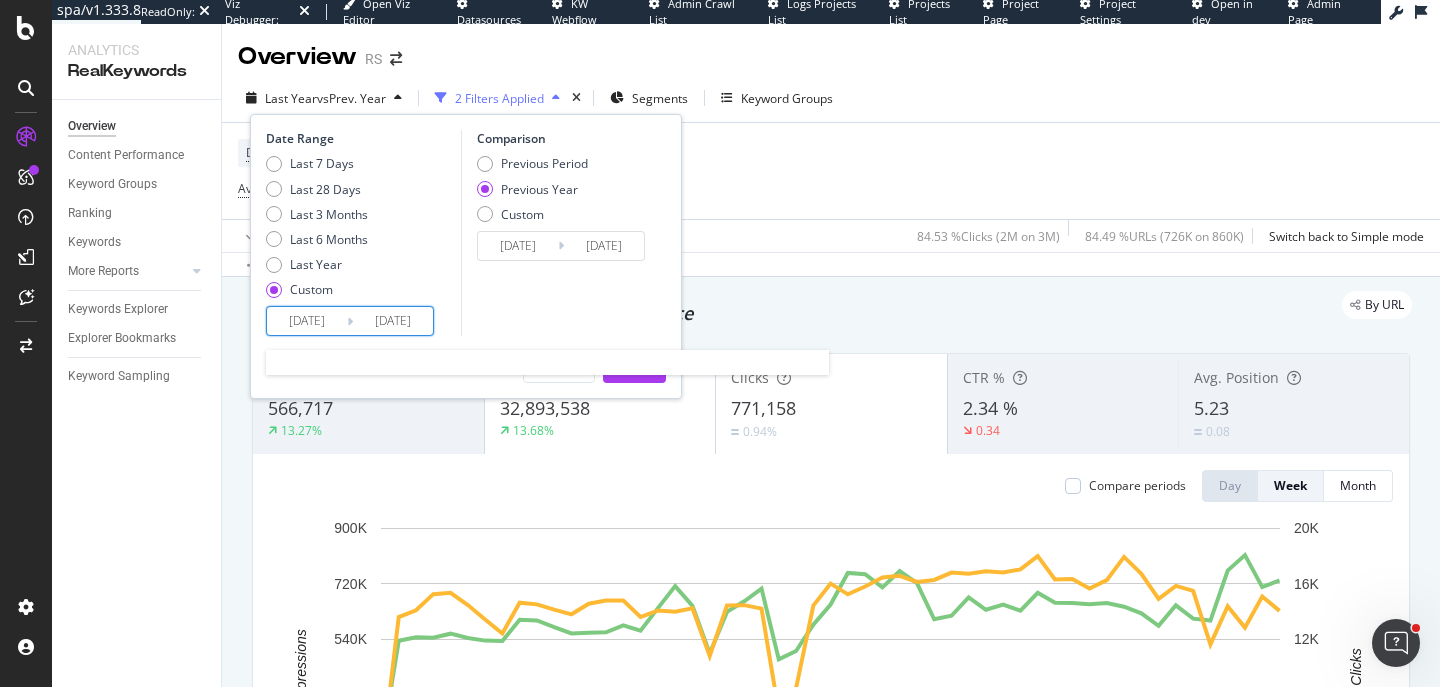 click on "2025/07/18" at bounding box center (393, 321) 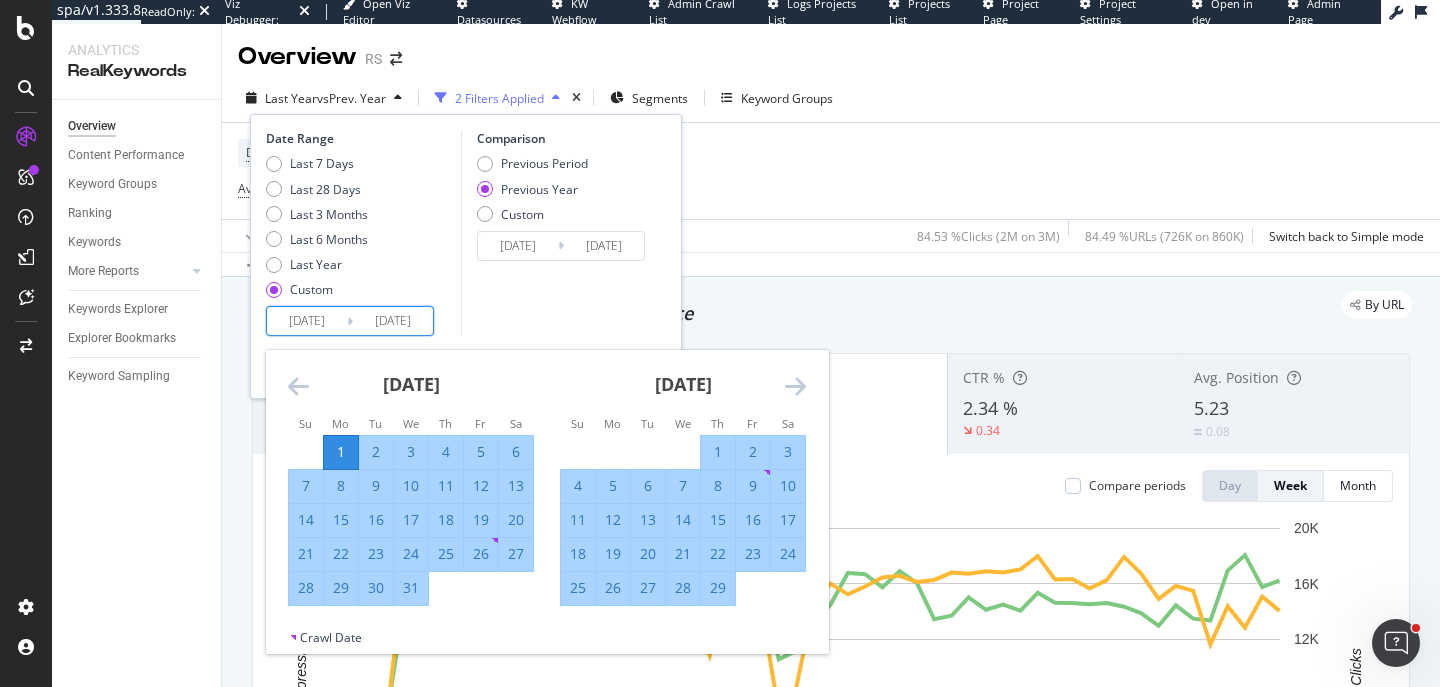click at bounding box center [795, 386] 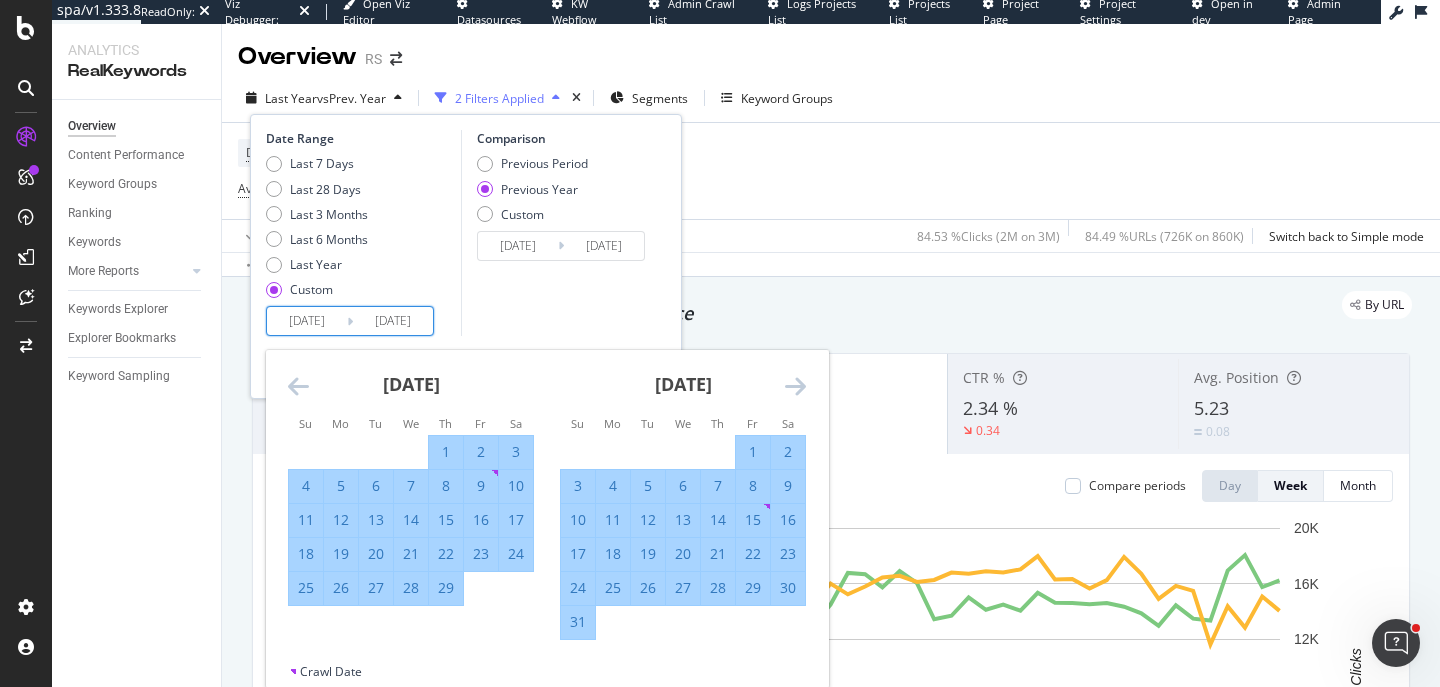 click at bounding box center (795, 386) 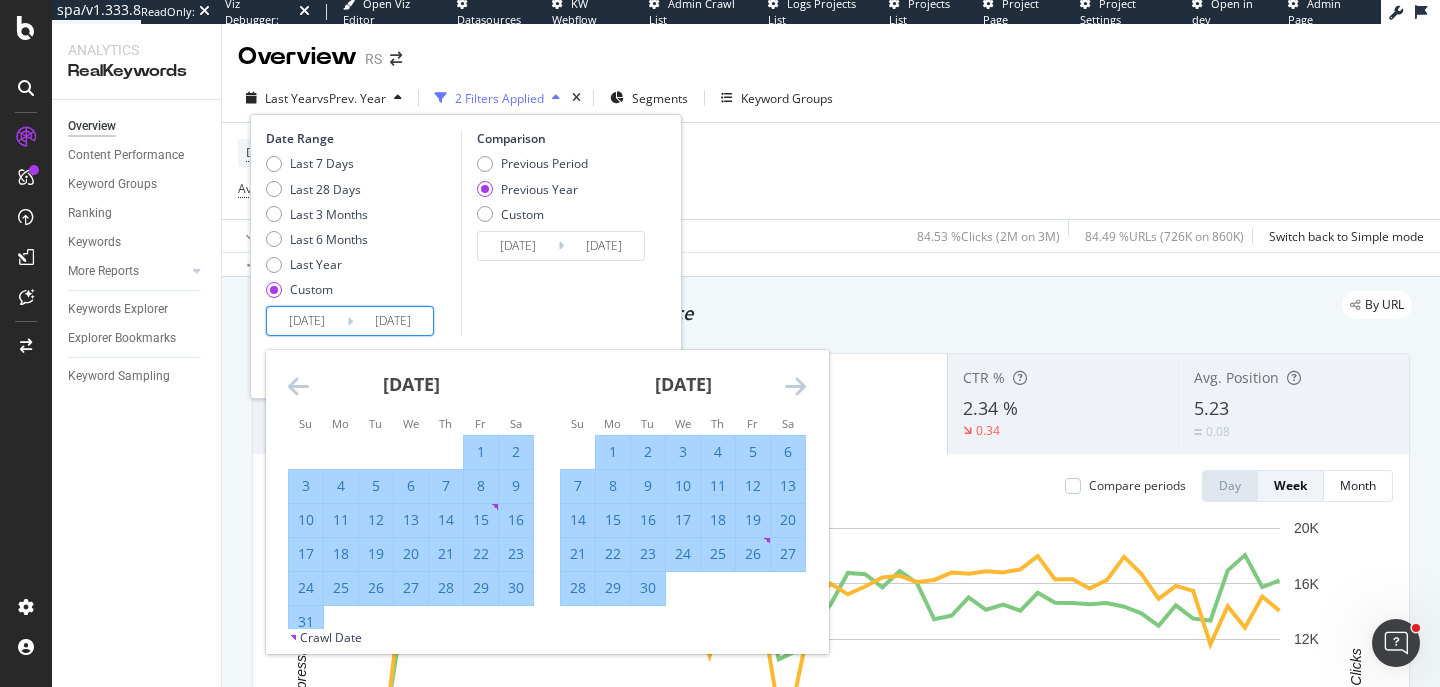 click at bounding box center [795, 386] 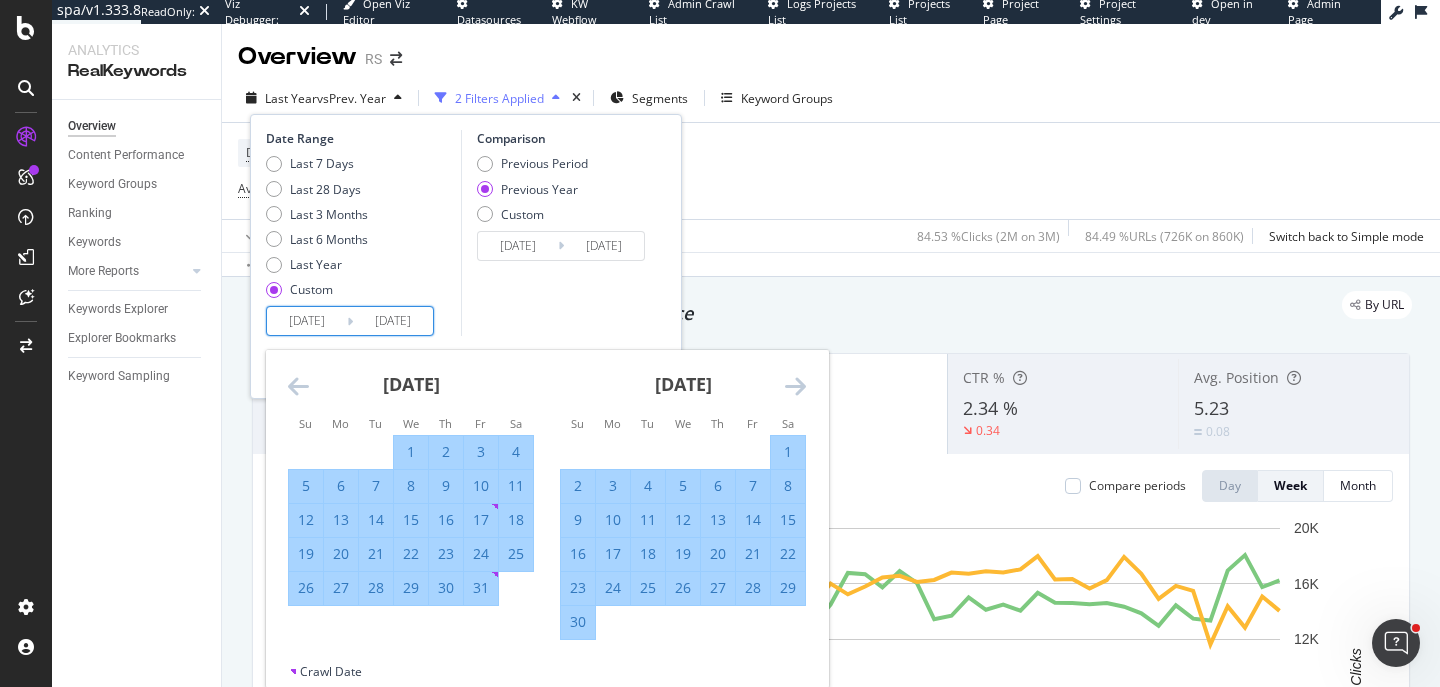 click at bounding box center (795, 386) 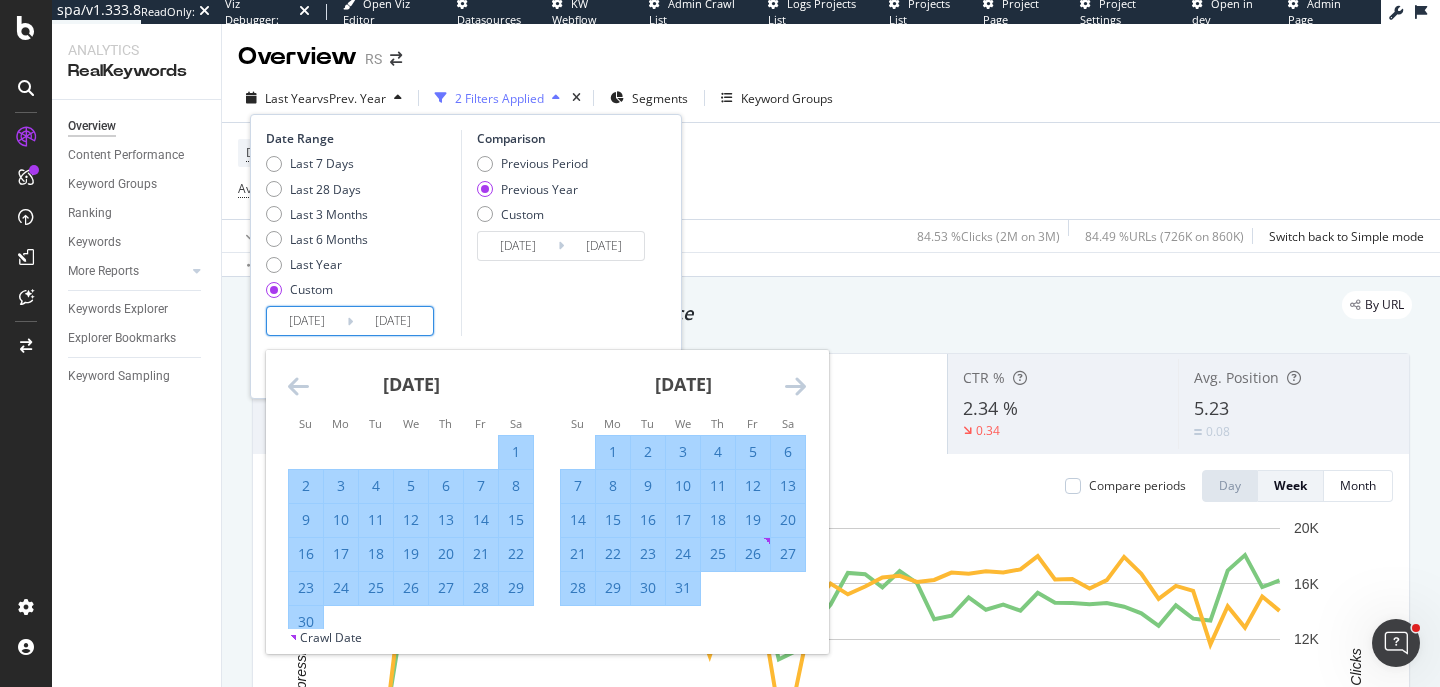 click at bounding box center (795, 386) 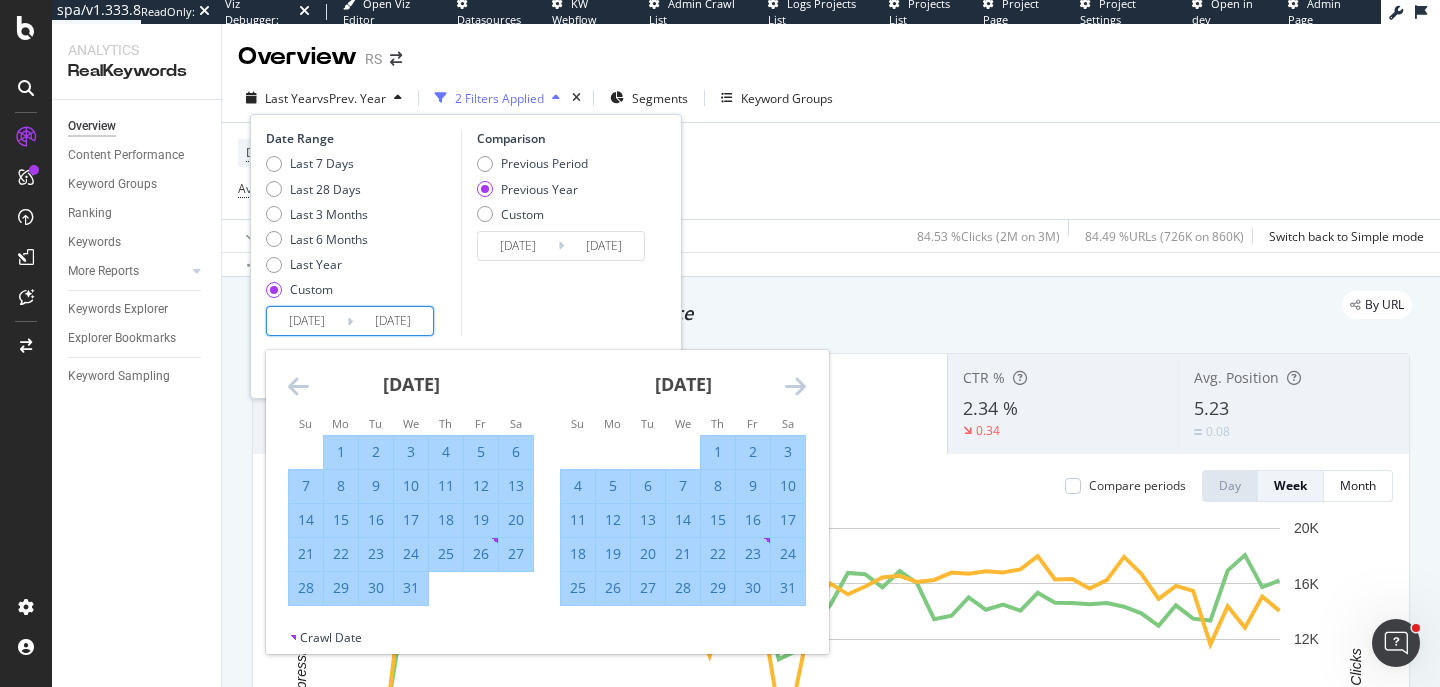 click at bounding box center (795, 386) 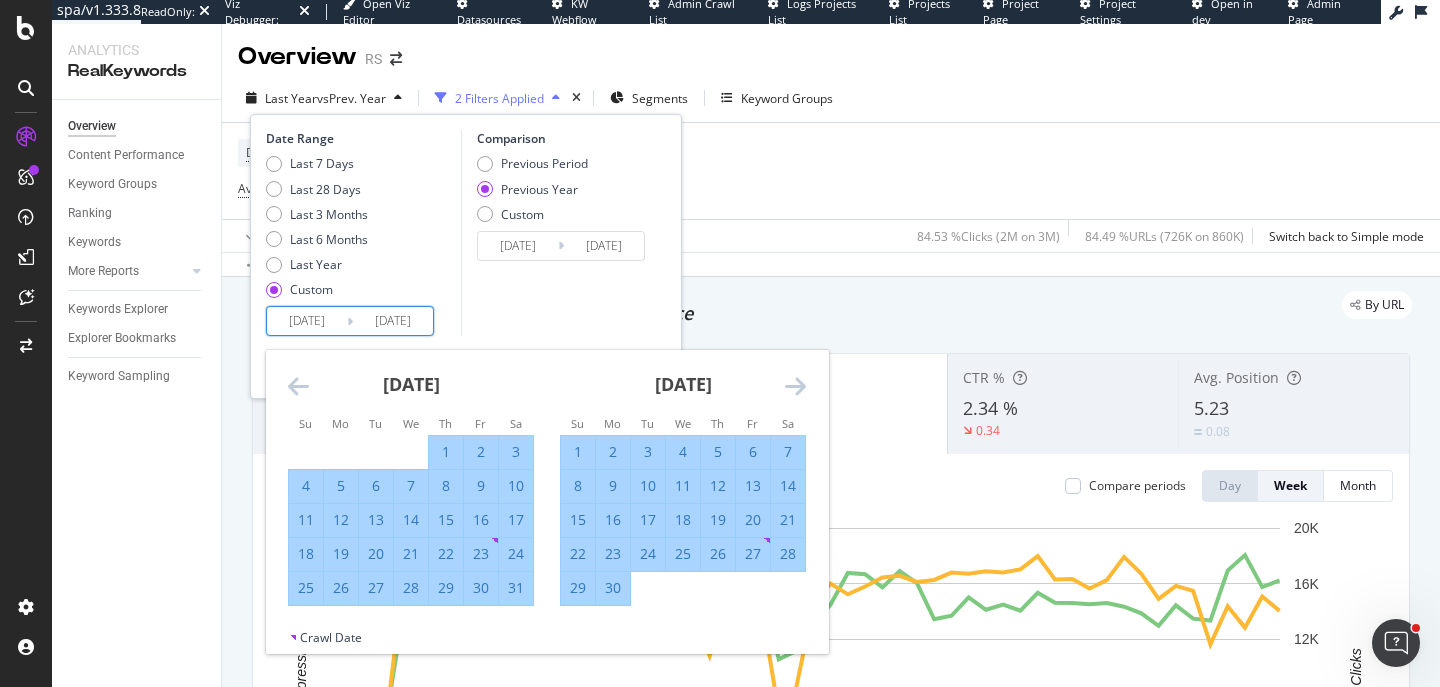 click at bounding box center (795, 386) 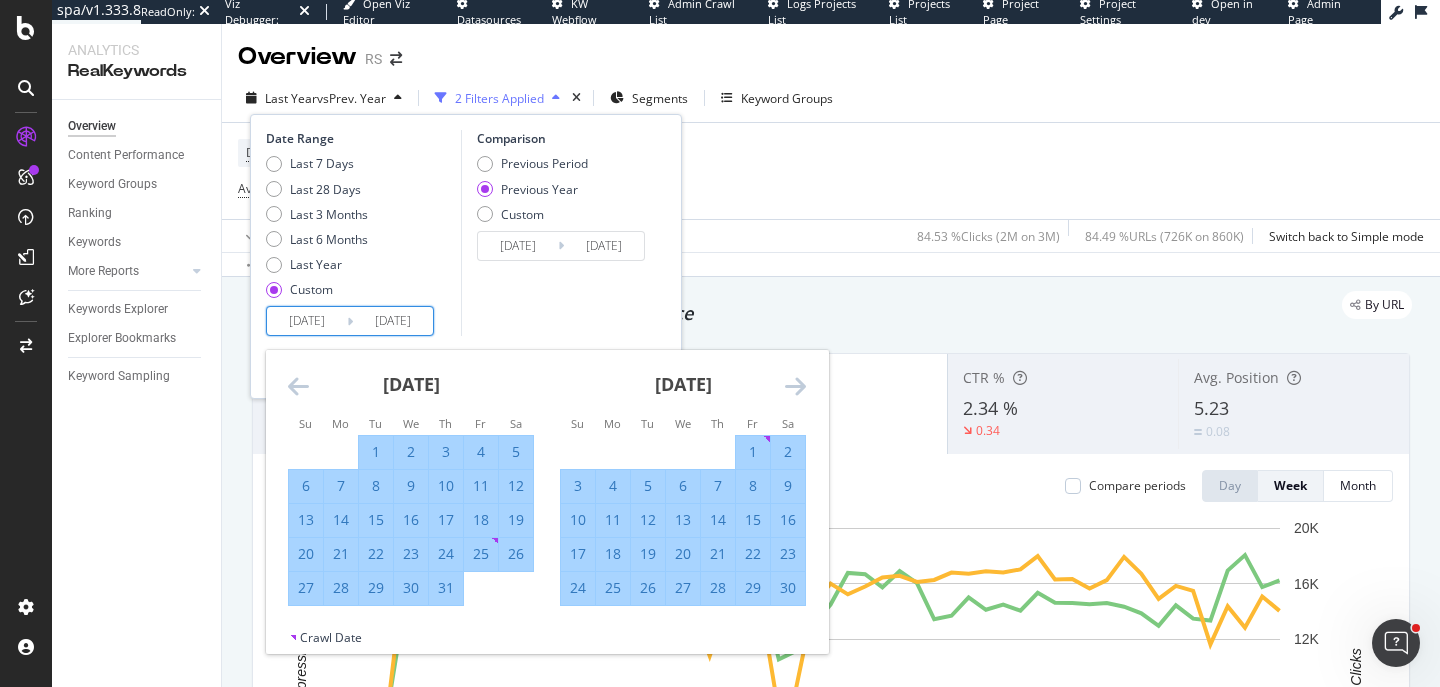 click at bounding box center (795, 386) 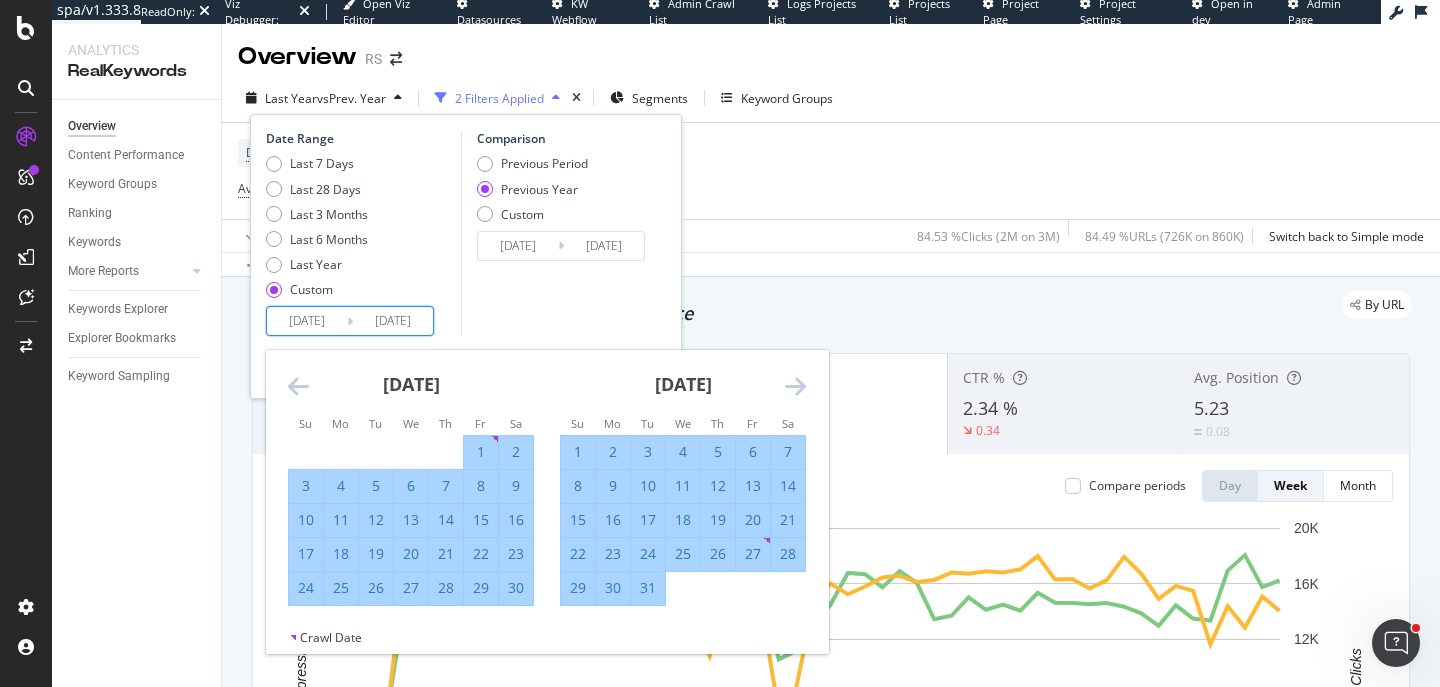 click at bounding box center (795, 386) 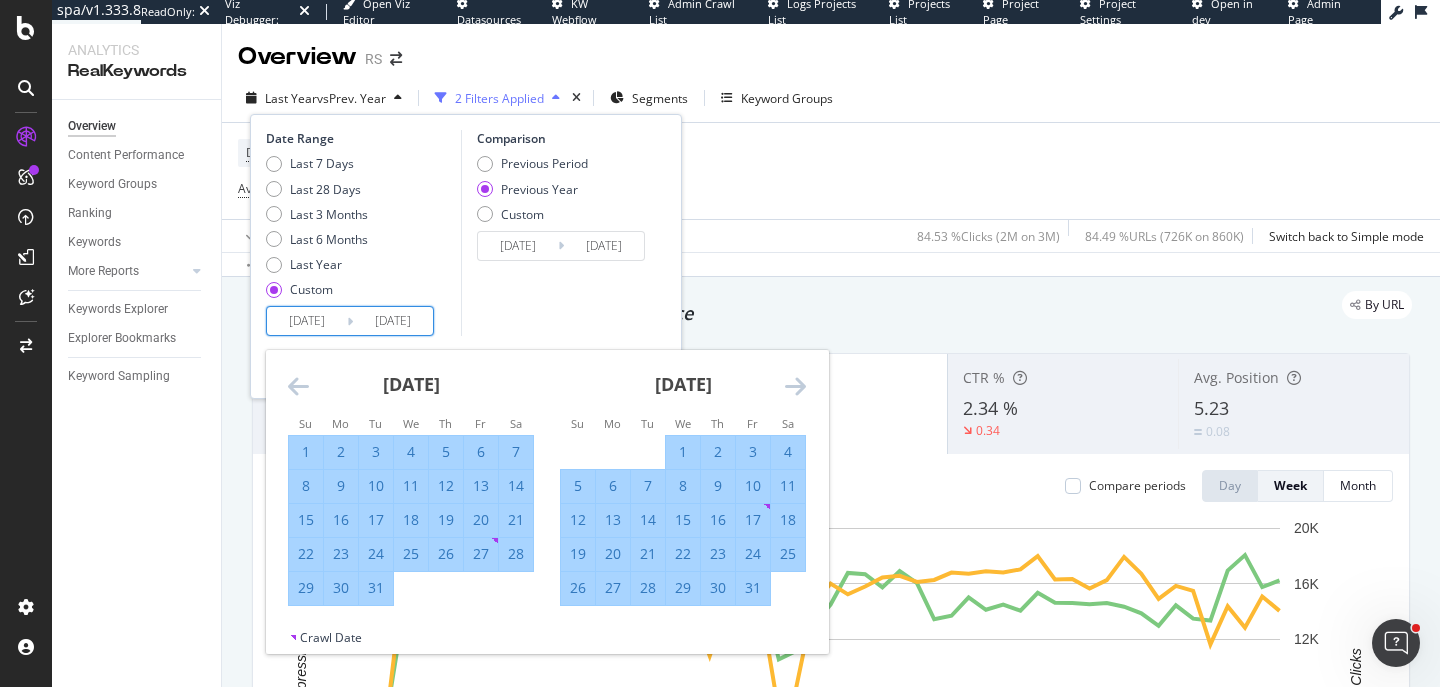 click at bounding box center [795, 386] 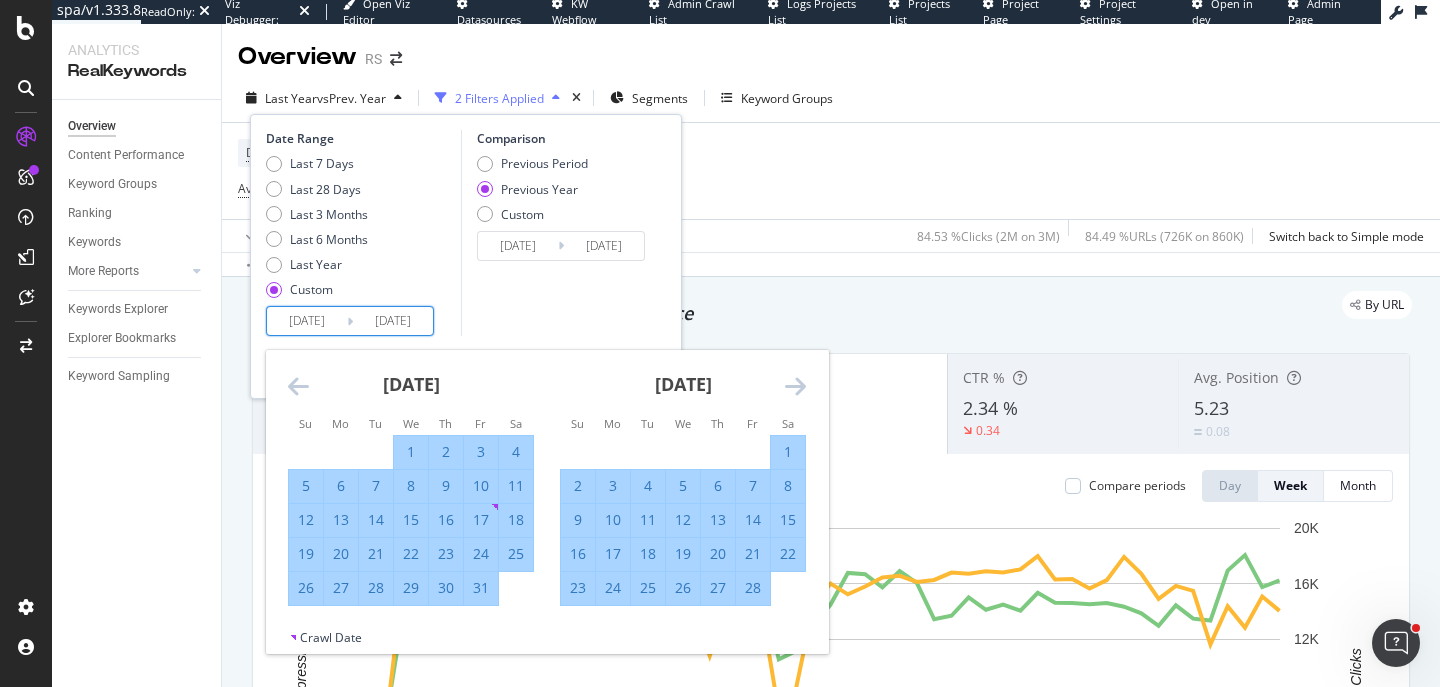 click at bounding box center [795, 386] 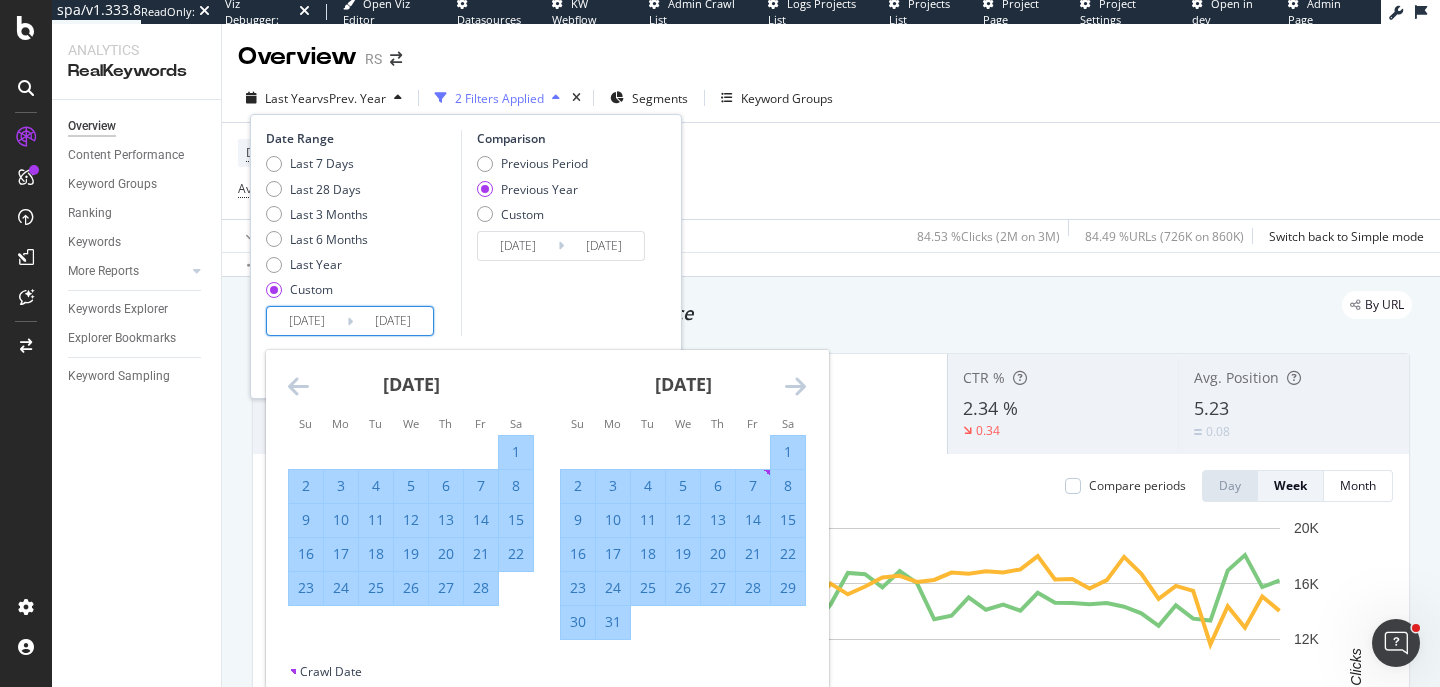 click at bounding box center (795, 386) 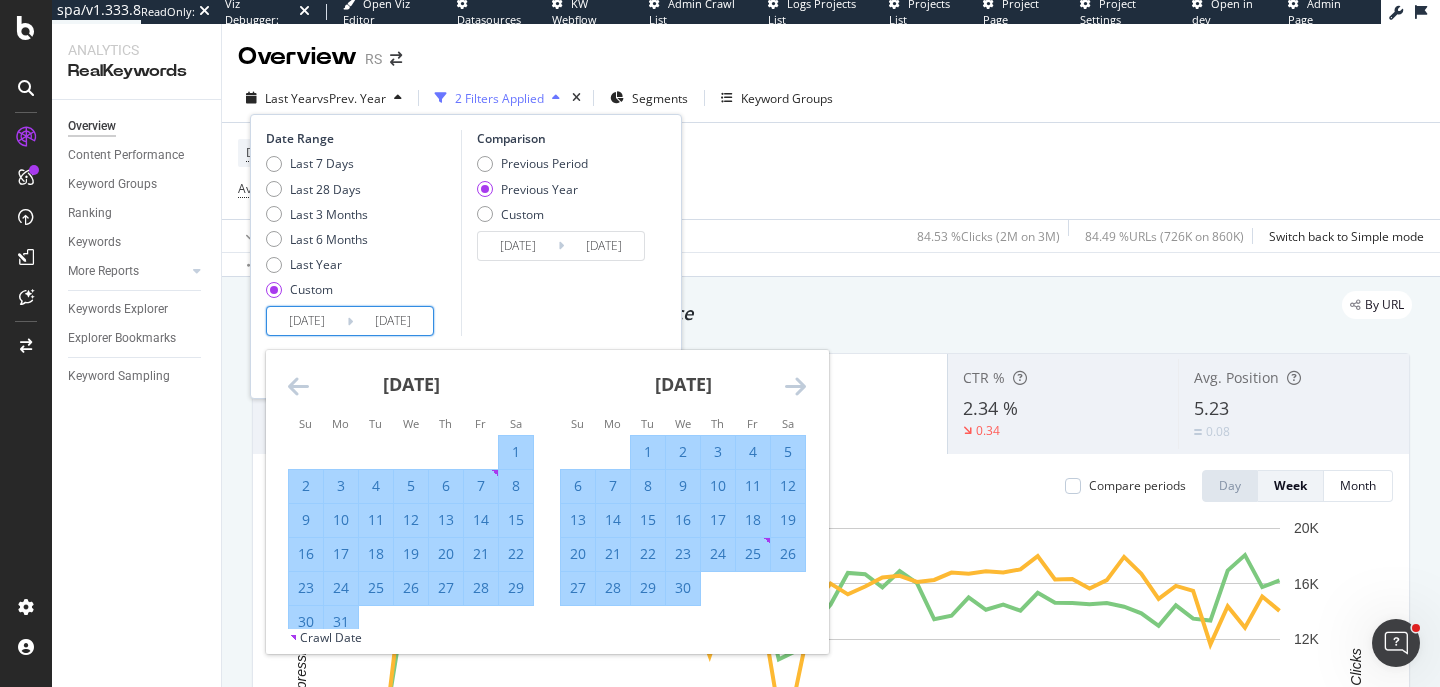 click at bounding box center (795, 386) 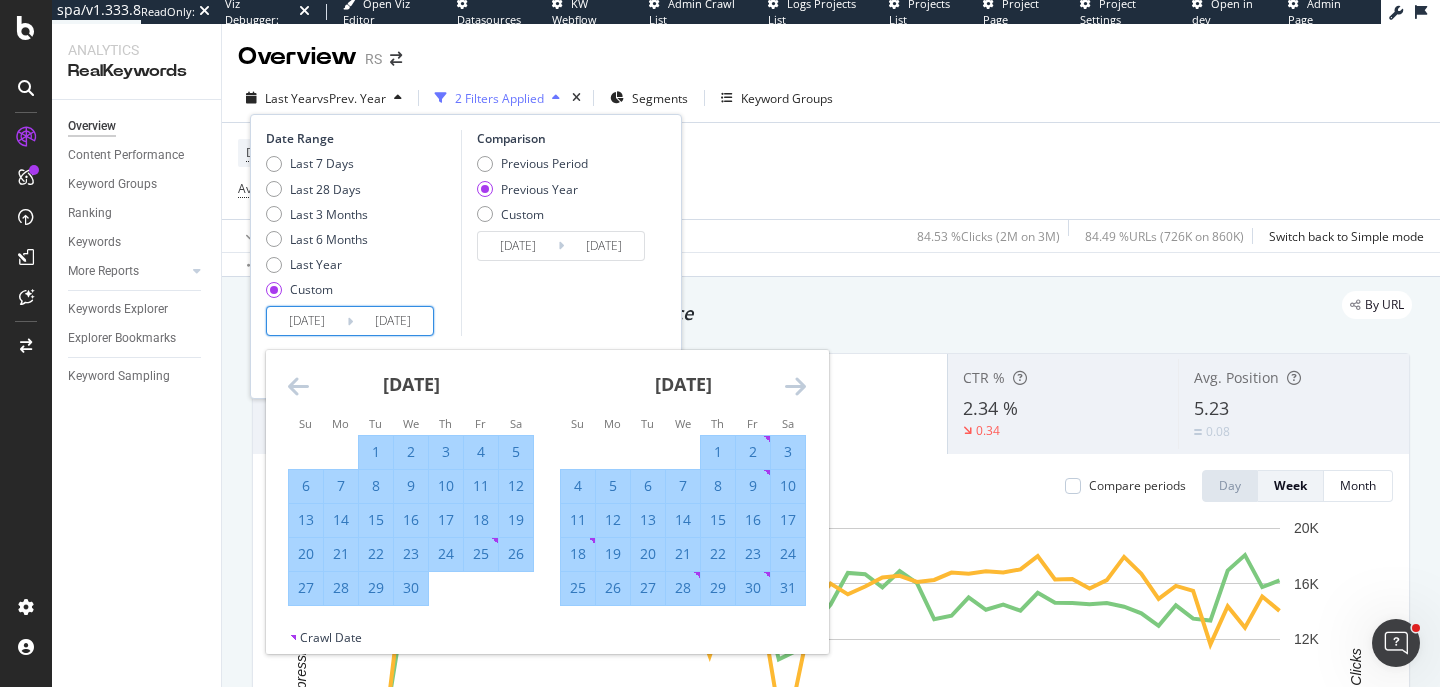 click at bounding box center (795, 386) 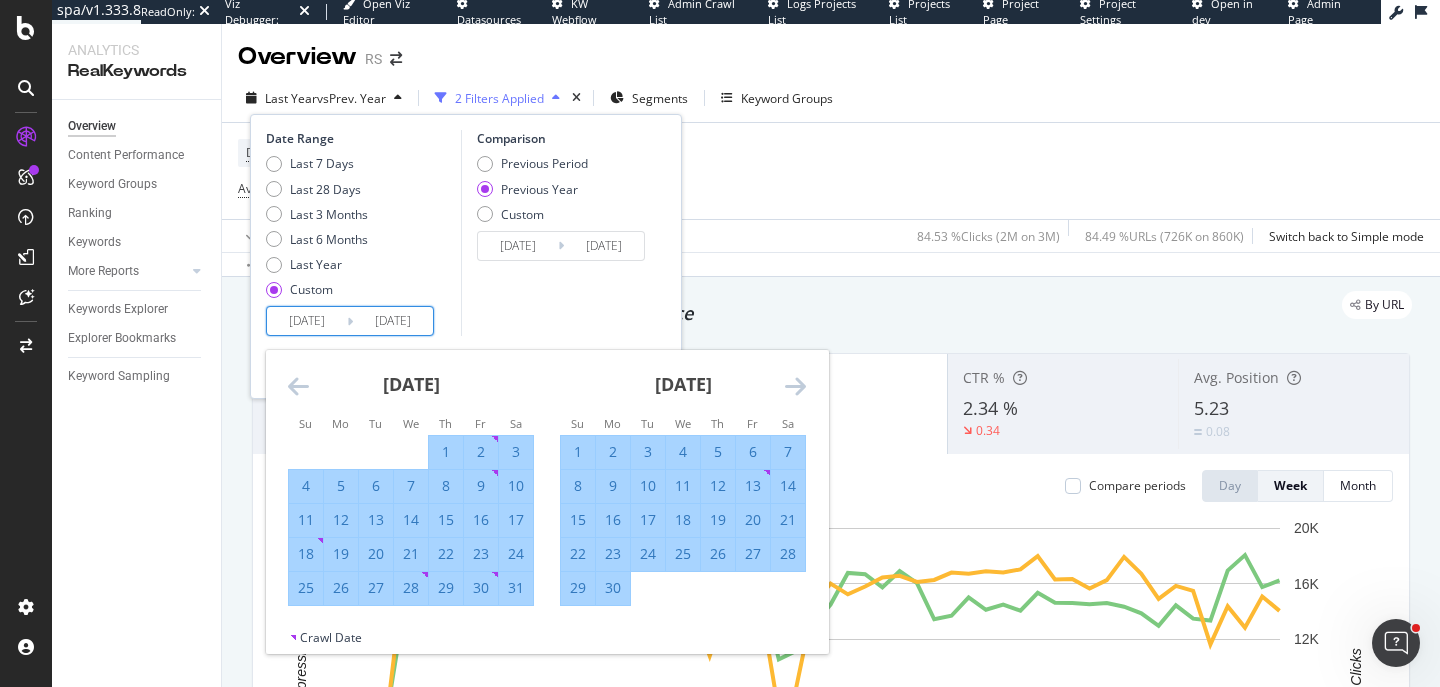 click on "30" at bounding box center [613, 588] 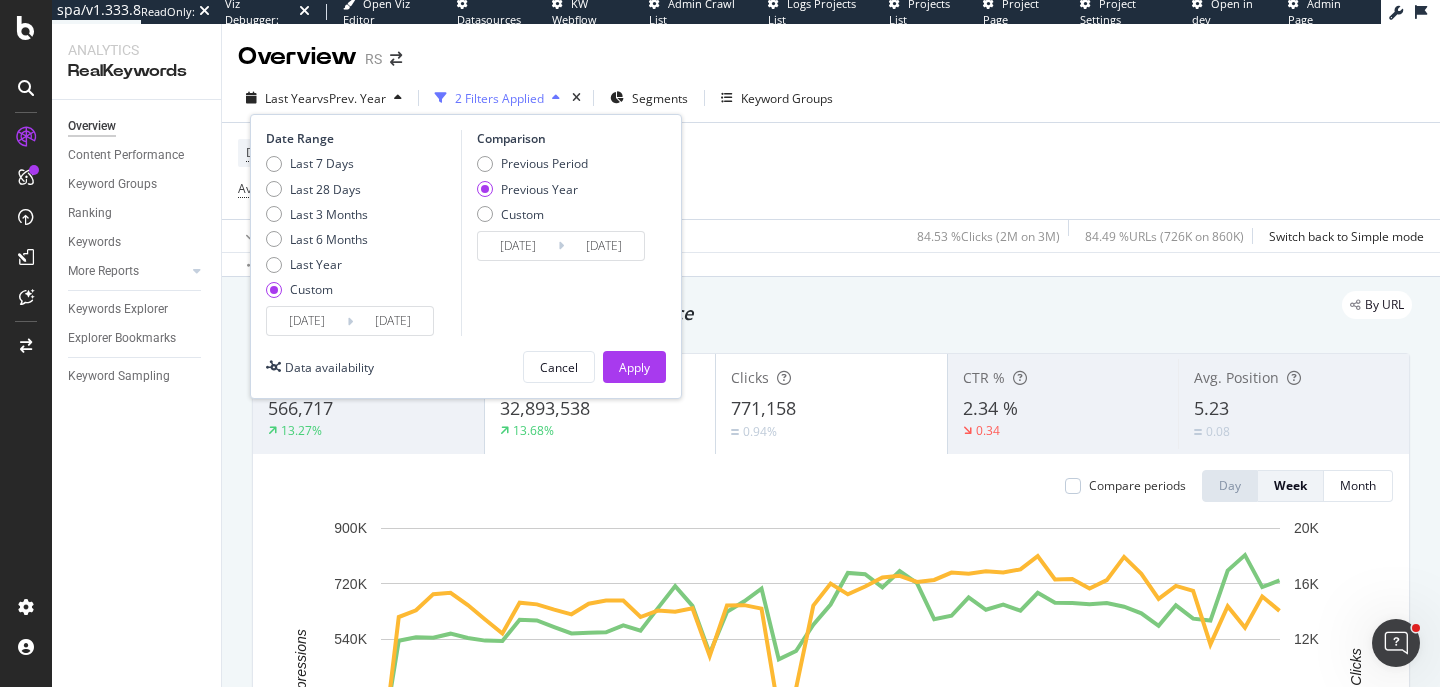 click on "Comparison Previous Period Previous Year Custom 2023/01/02 Navigate forward to interact with the calendar and select a date. Press the question mark key to get the keyboard shortcuts for changing dates. 2024/07/01 Navigate backward to interact with the calendar and select a date. Press the question mark key to get the keyboard shortcuts for changing dates." at bounding box center [556, 233] 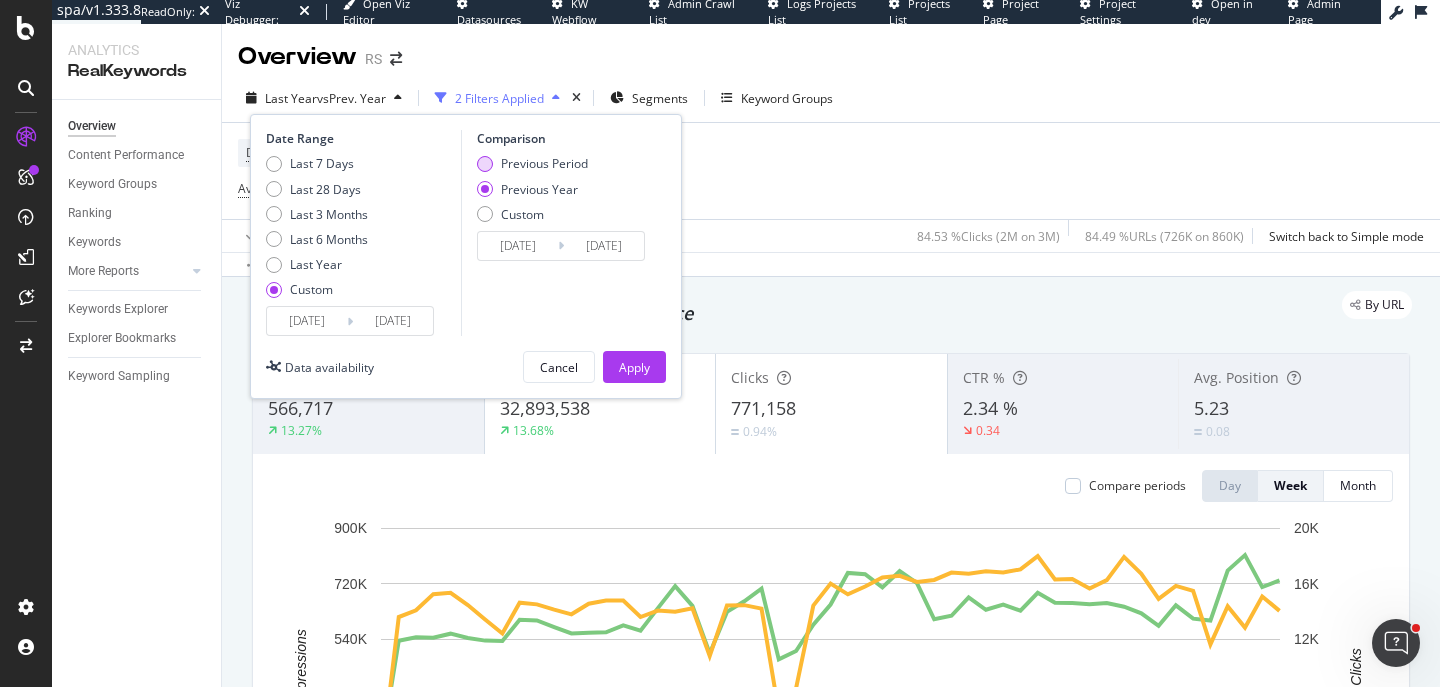 click on "Previous Period" at bounding box center (544, 163) 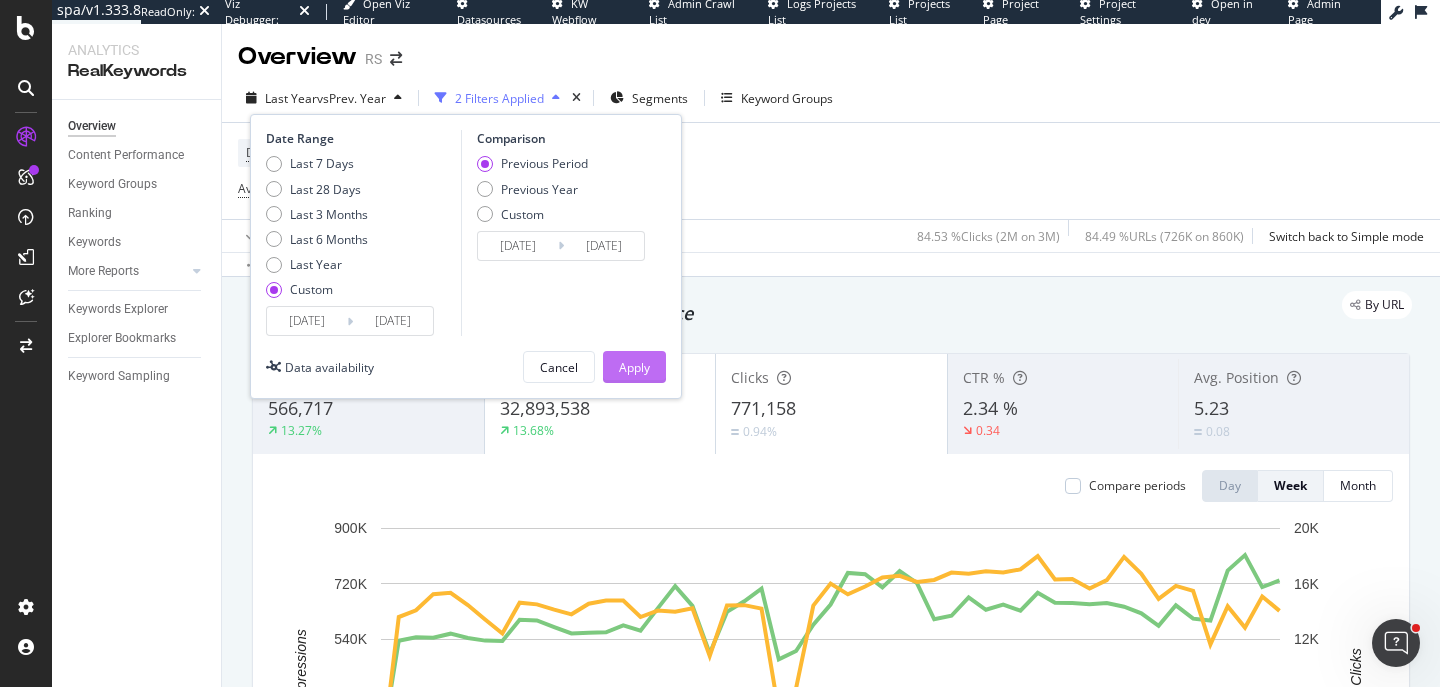 click on "Apply" at bounding box center (634, 367) 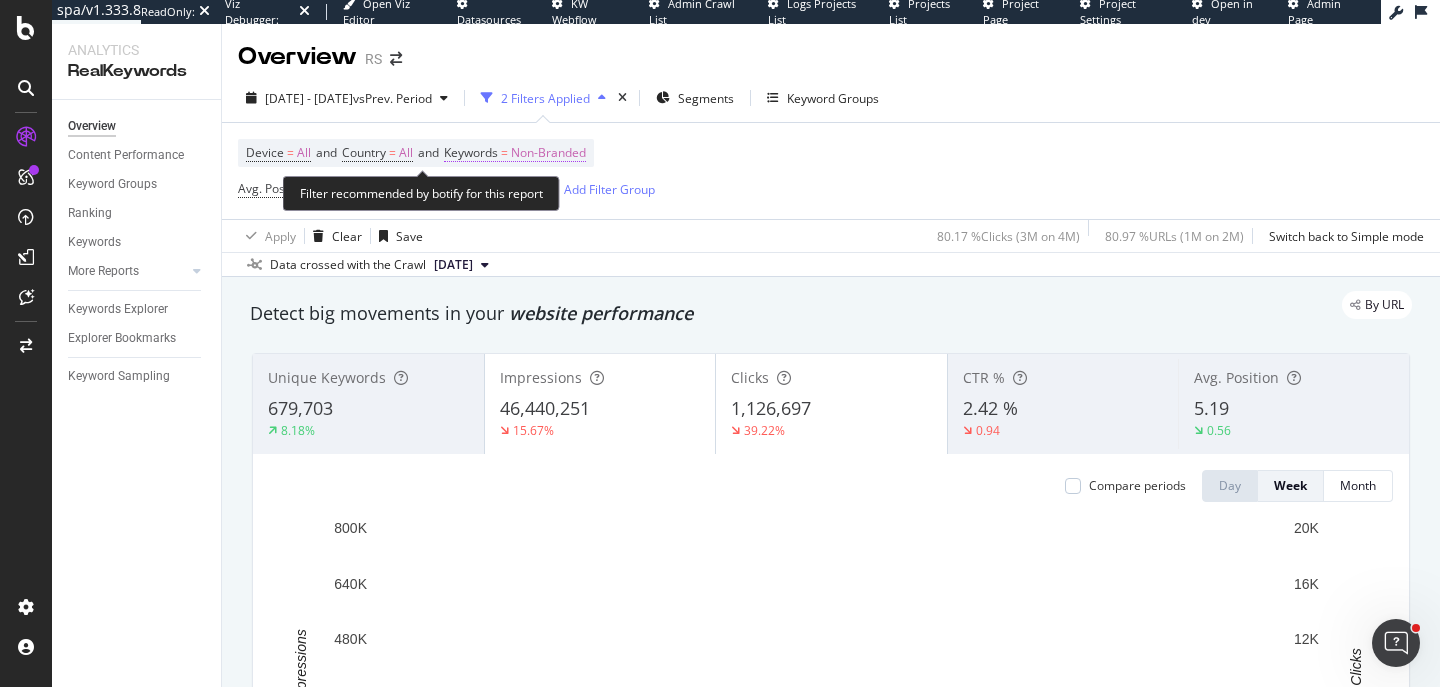 click on "Non-Branded" at bounding box center (548, 153) 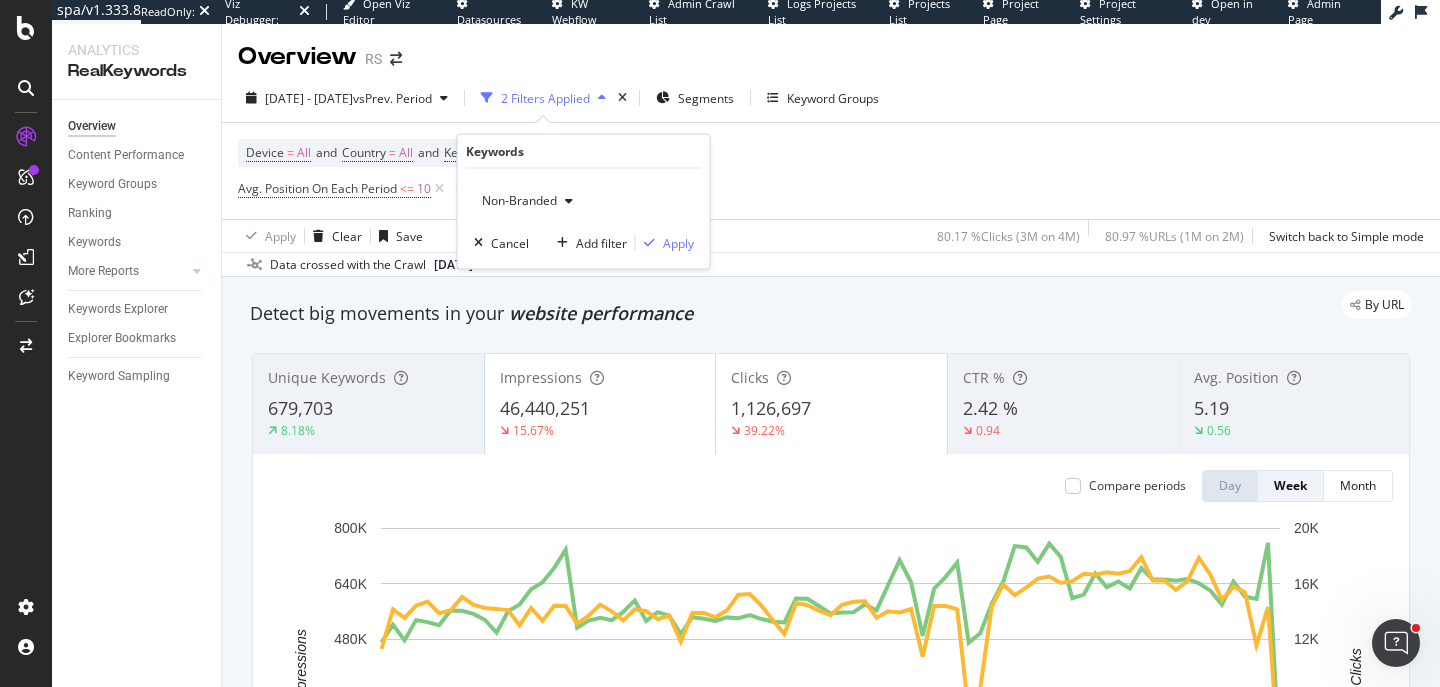 click on "Non-Branded" at bounding box center [515, 200] 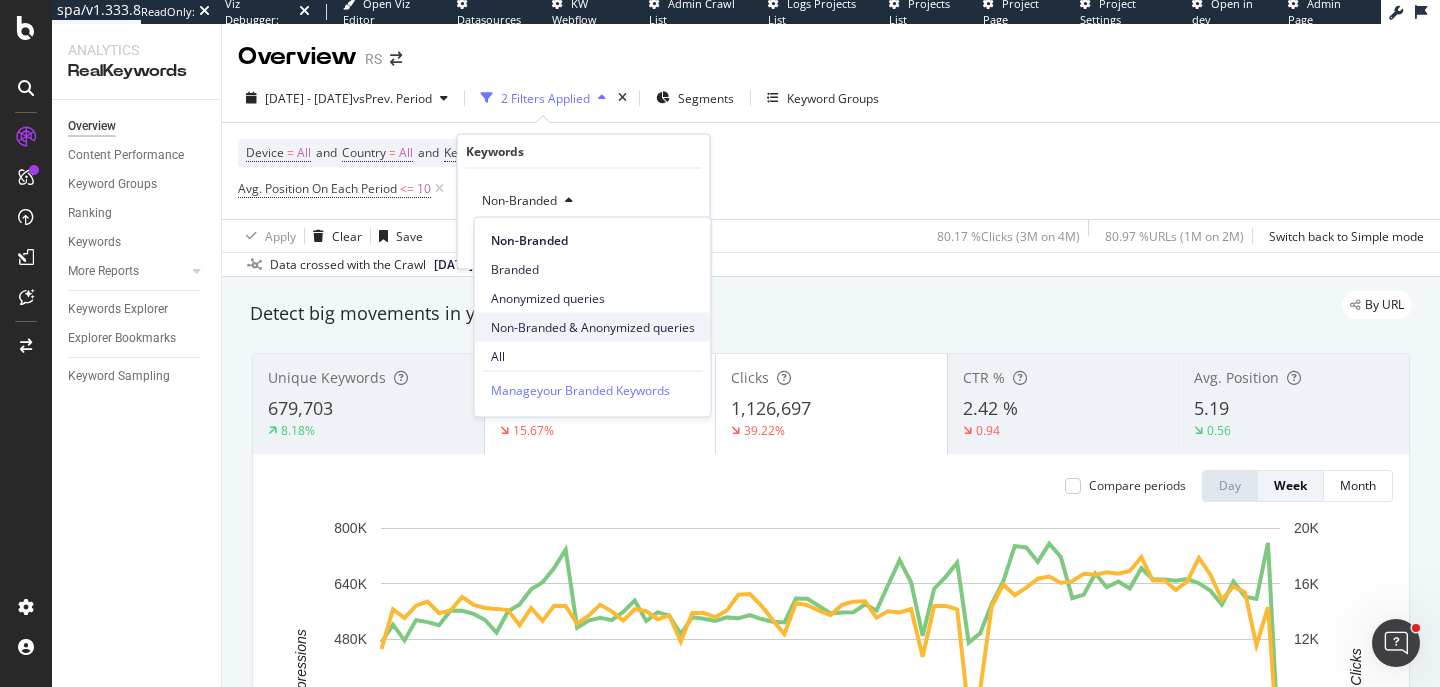 click on "Non-Branded & Anonymized queries" at bounding box center [593, 327] 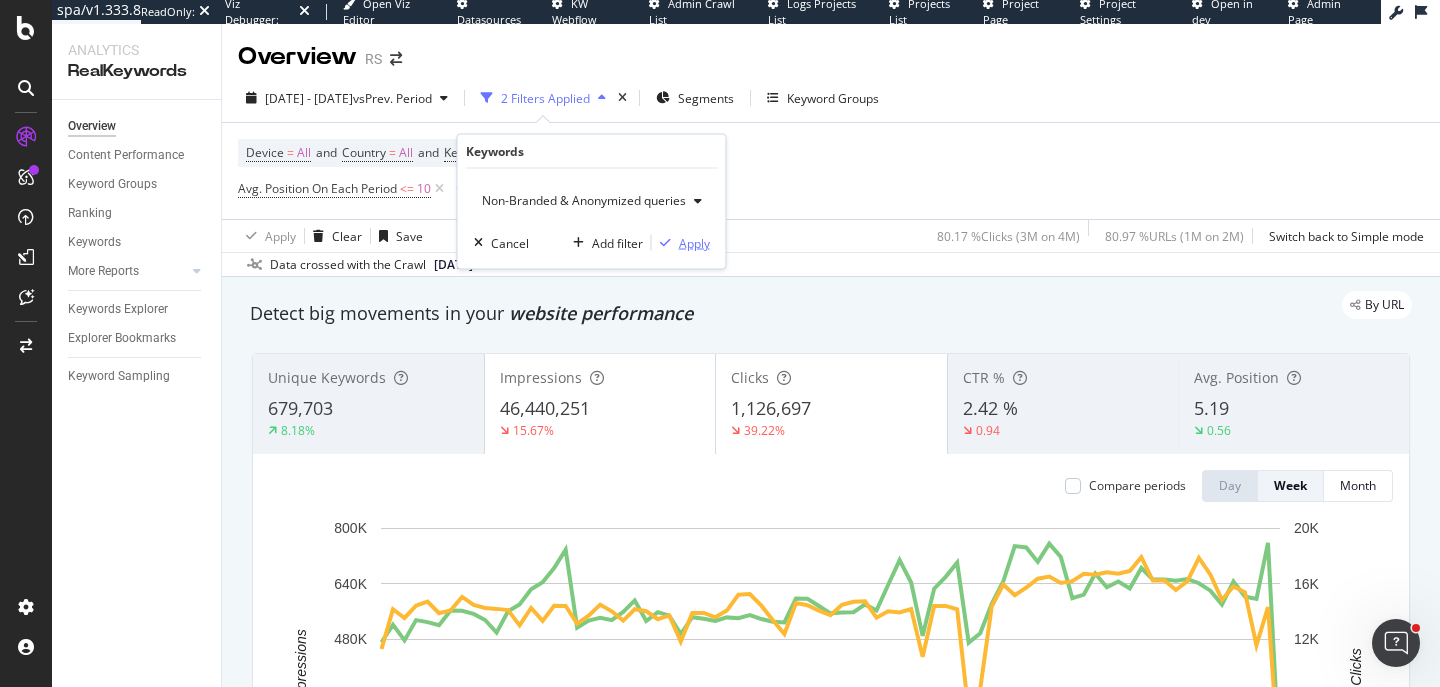 click on "Apply" at bounding box center [694, 242] 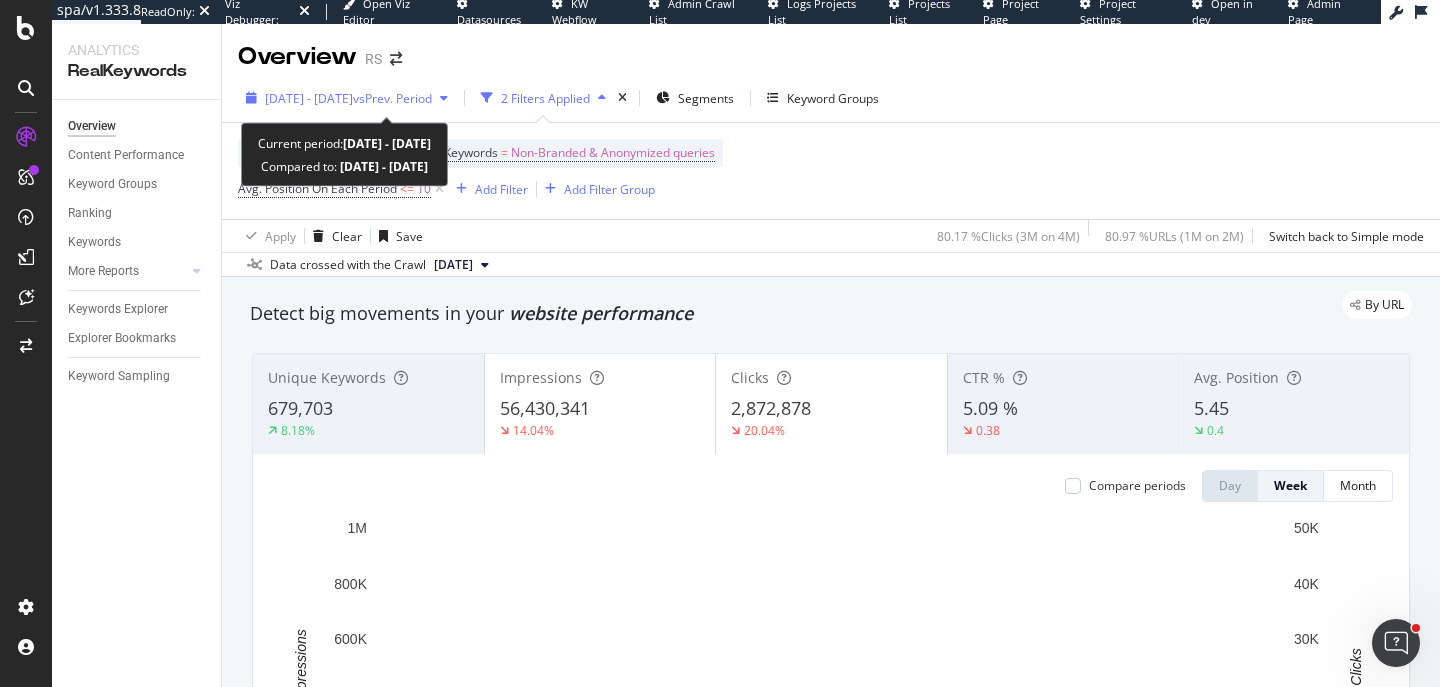 click on "2024 Jan. 1st - 2025 Jun. 30th" at bounding box center [309, 98] 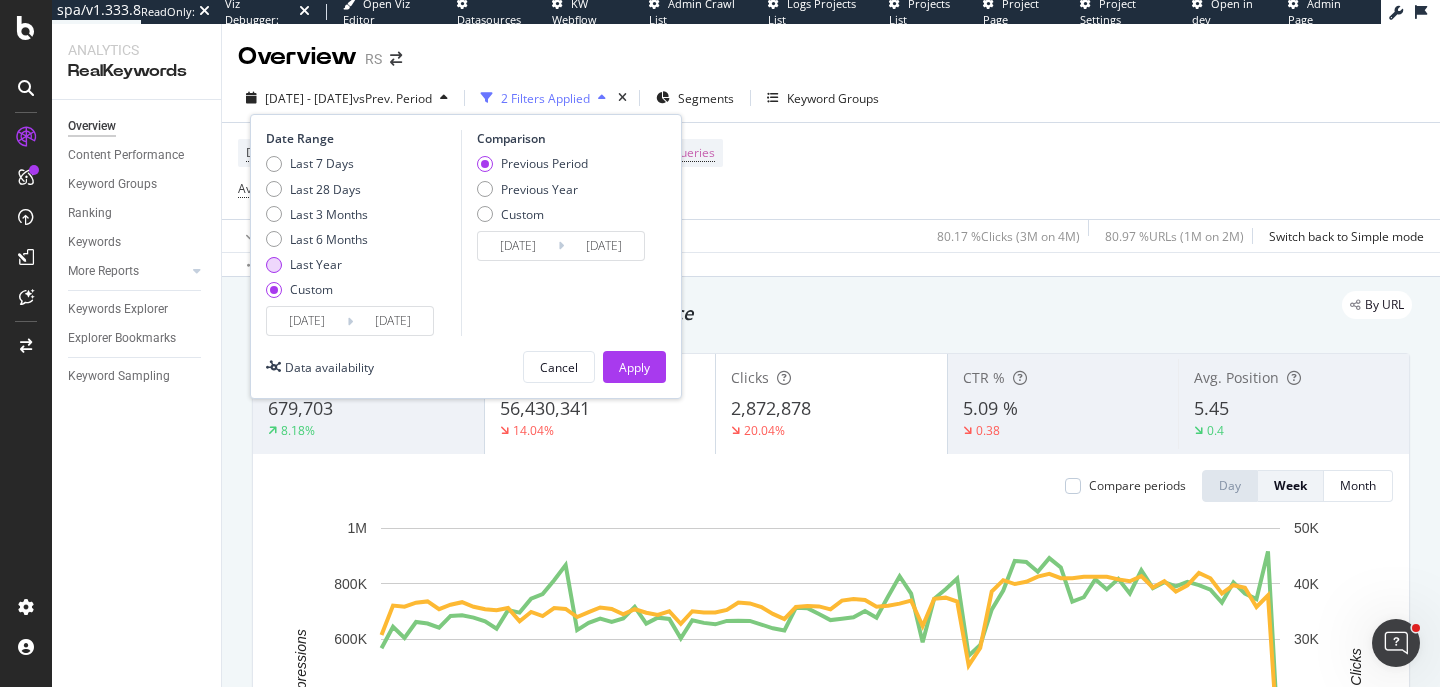 click on "Last Year" at bounding box center (316, 264) 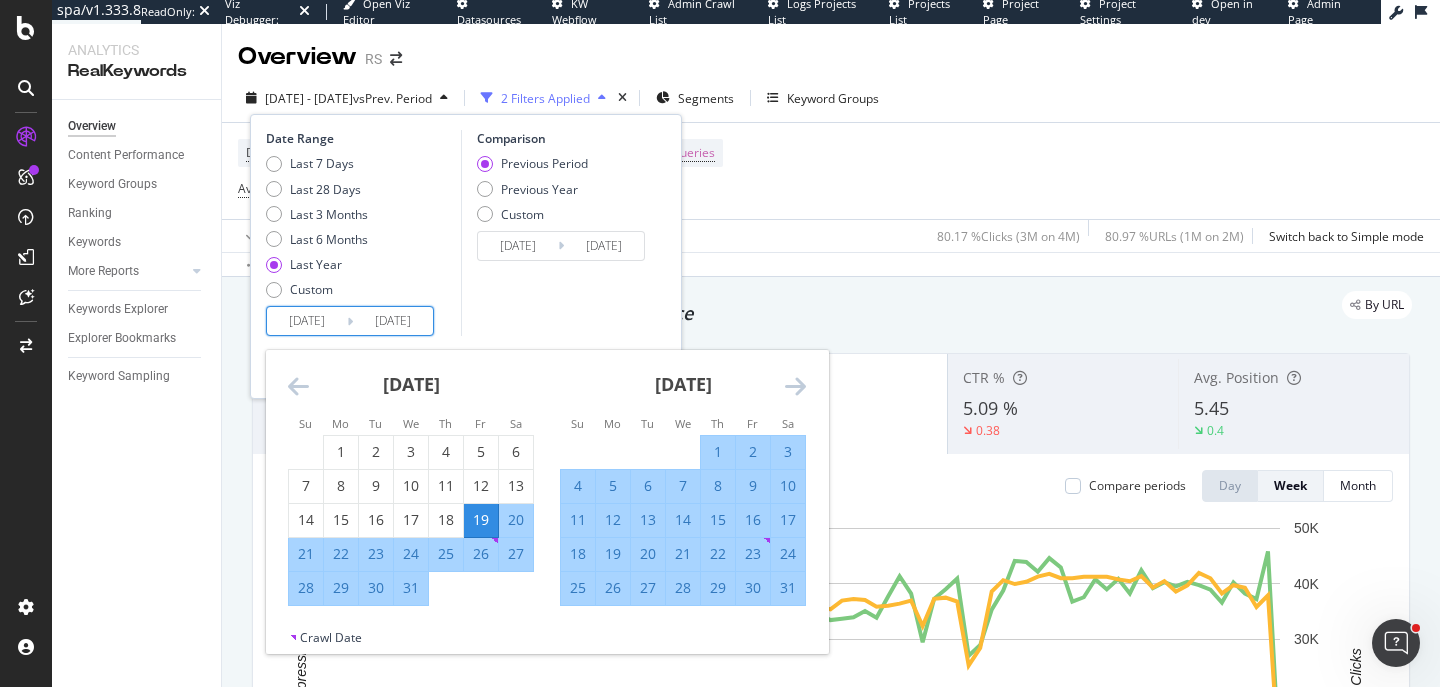 click on "2024/07/19" at bounding box center [307, 321] 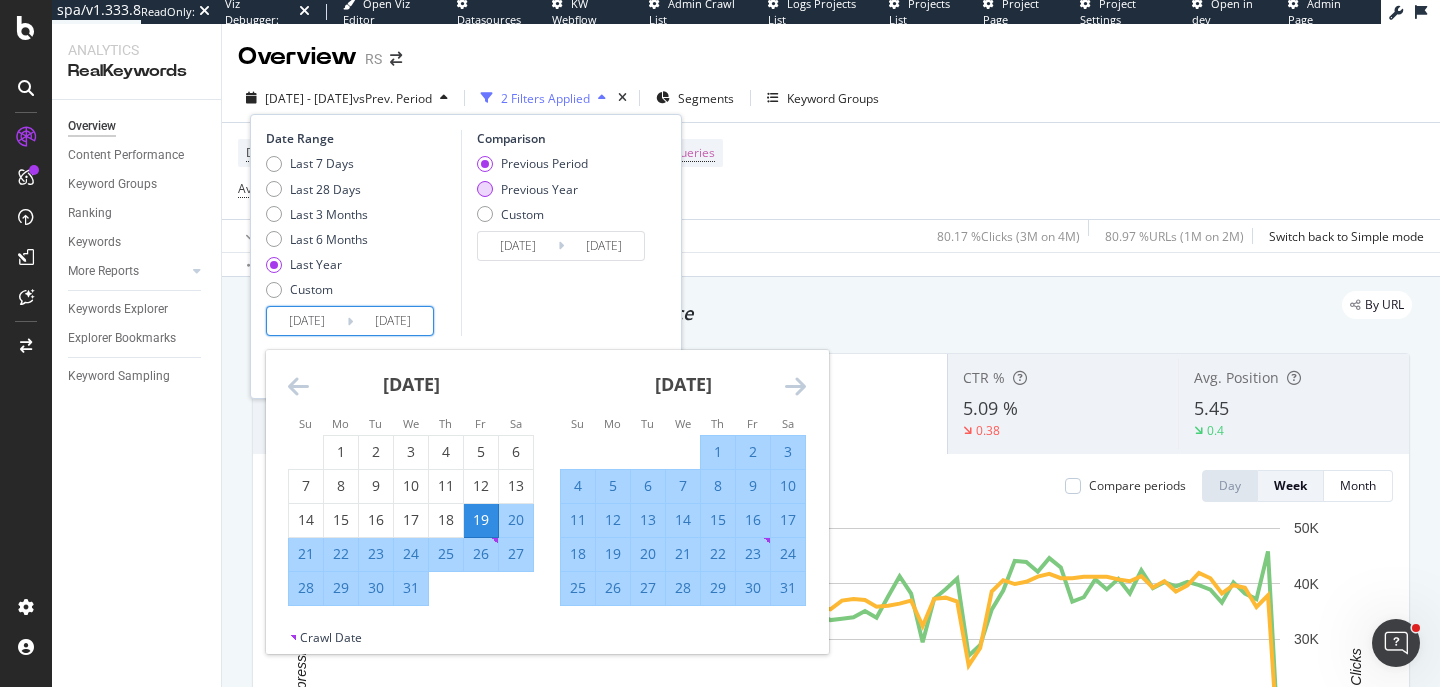 click on "Previous Year" at bounding box center [539, 189] 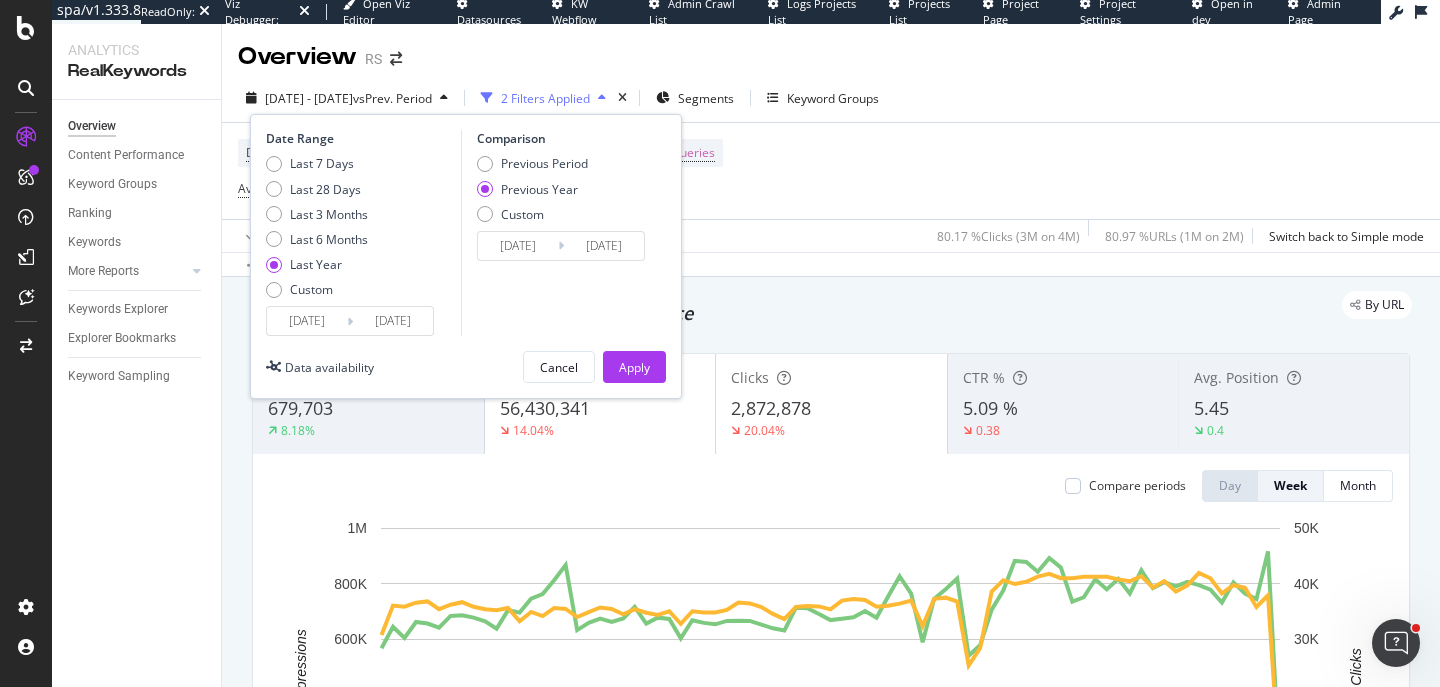 click on "2024/07/19" at bounding box center (307, 321) 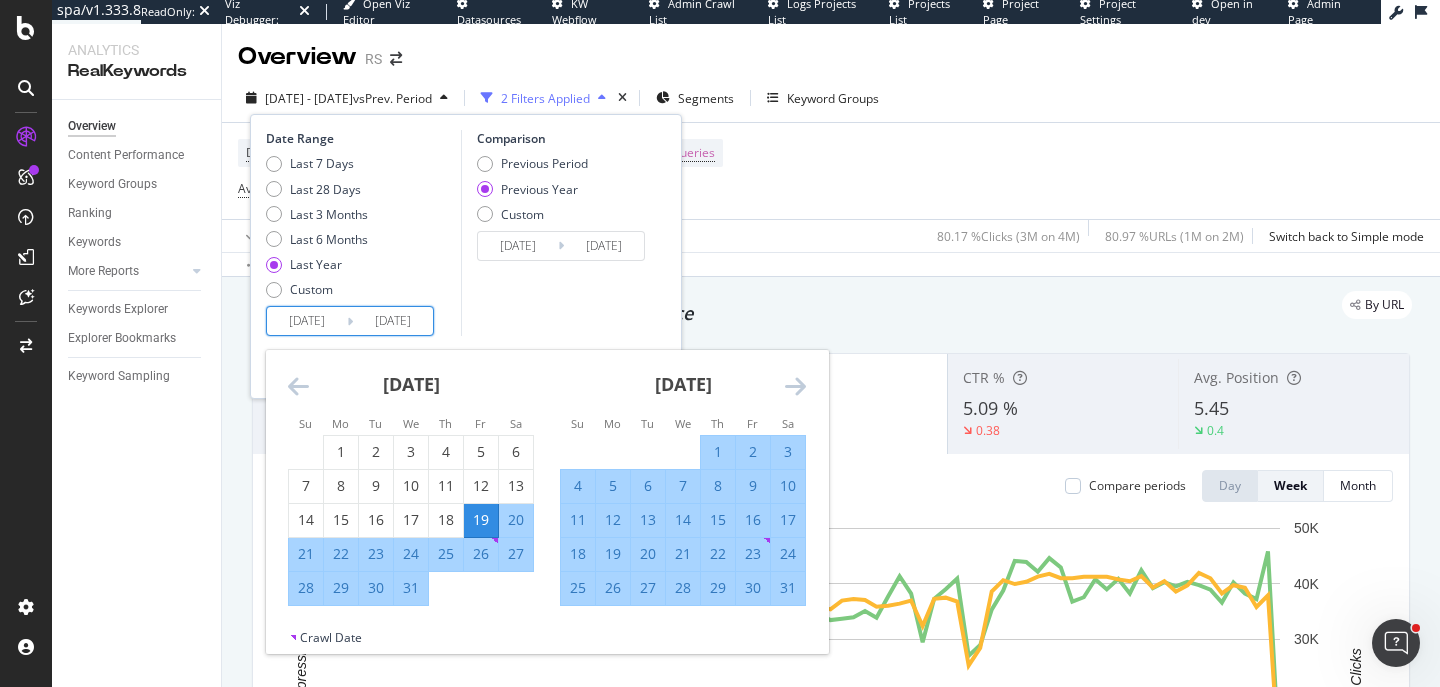 click on "Comparison Previous Period Previous Year Custom 2023/07/21 Navigate forward to interact with the calendar and select a date. Press the question mark key to get the keyboard shortcuts for changing dates. 2024/07/19 Navigate backward to interact with the calendar and select a date. Press the question mark key to get the keyboard shortcuts for changing dates." at bounding box center (556, 233) 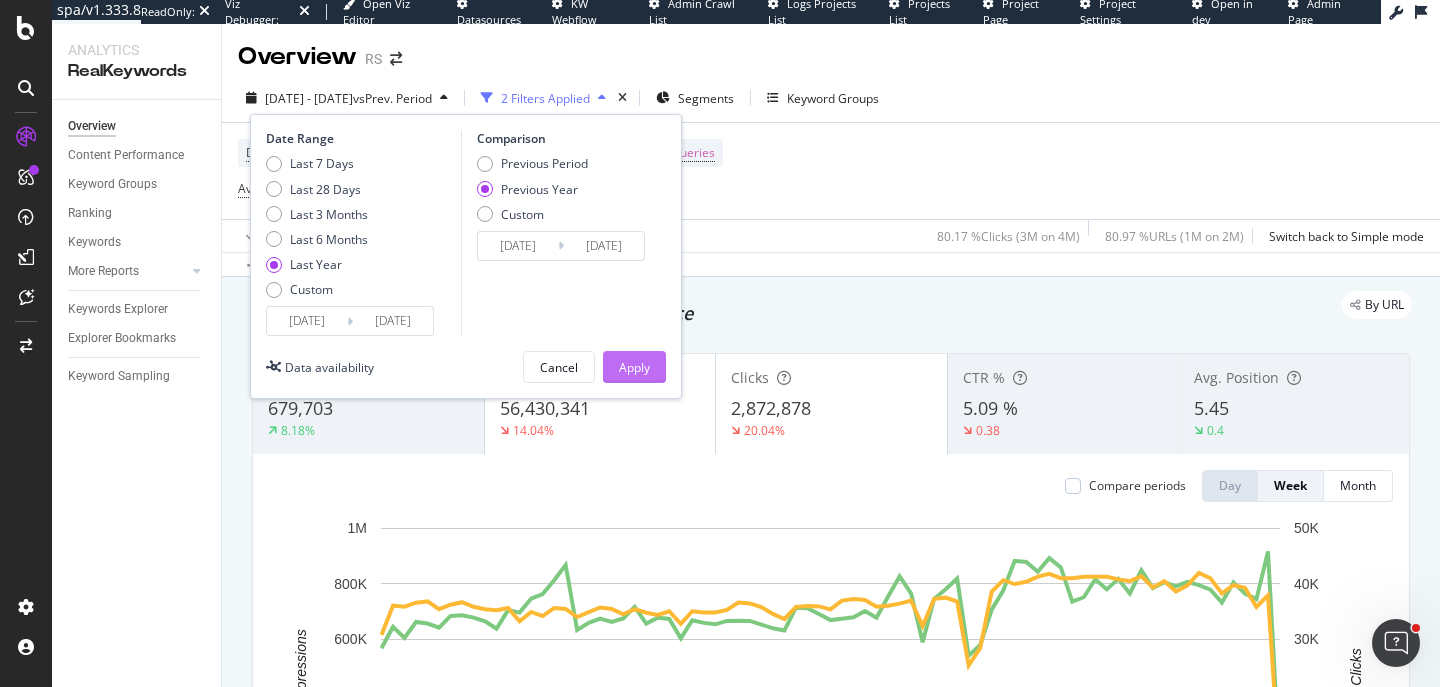 click on "Apply" at bounding box center (634, 367) 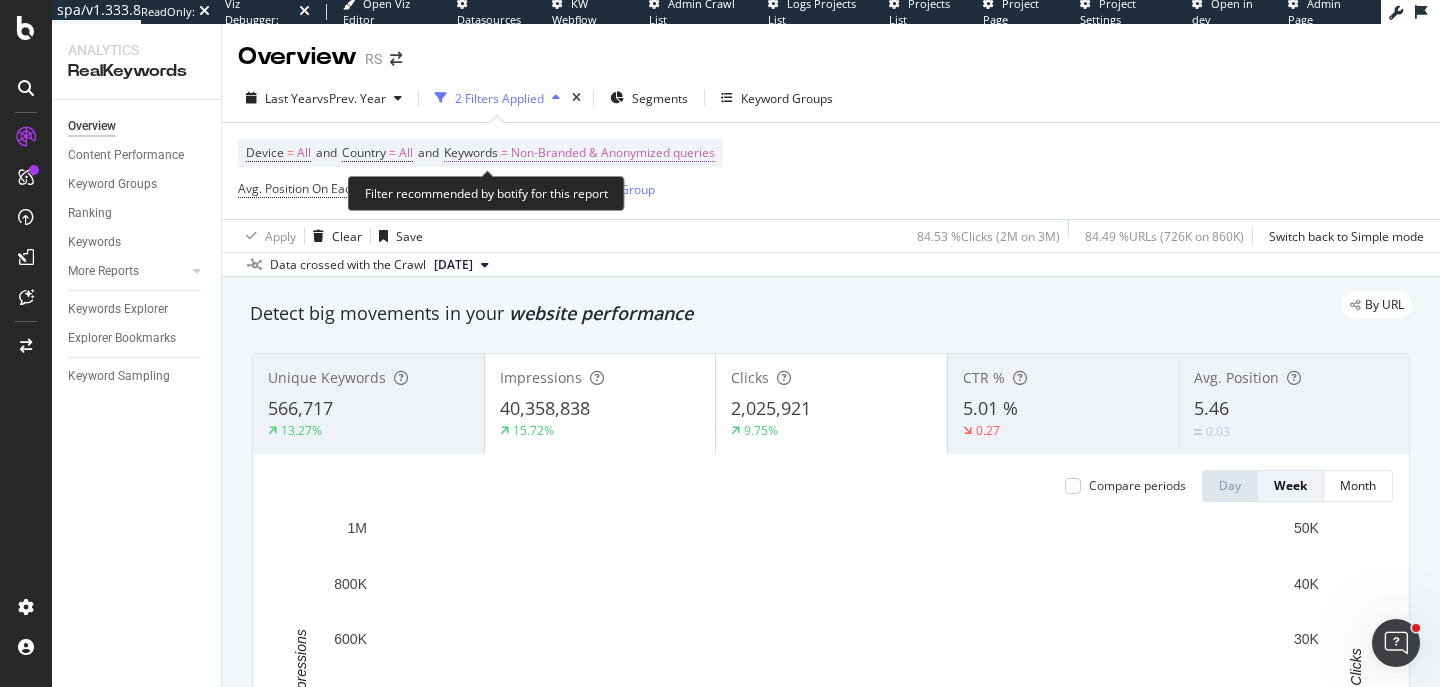 click on "Non-Branded & Anonymized queries" at bounding box center [613, 153] 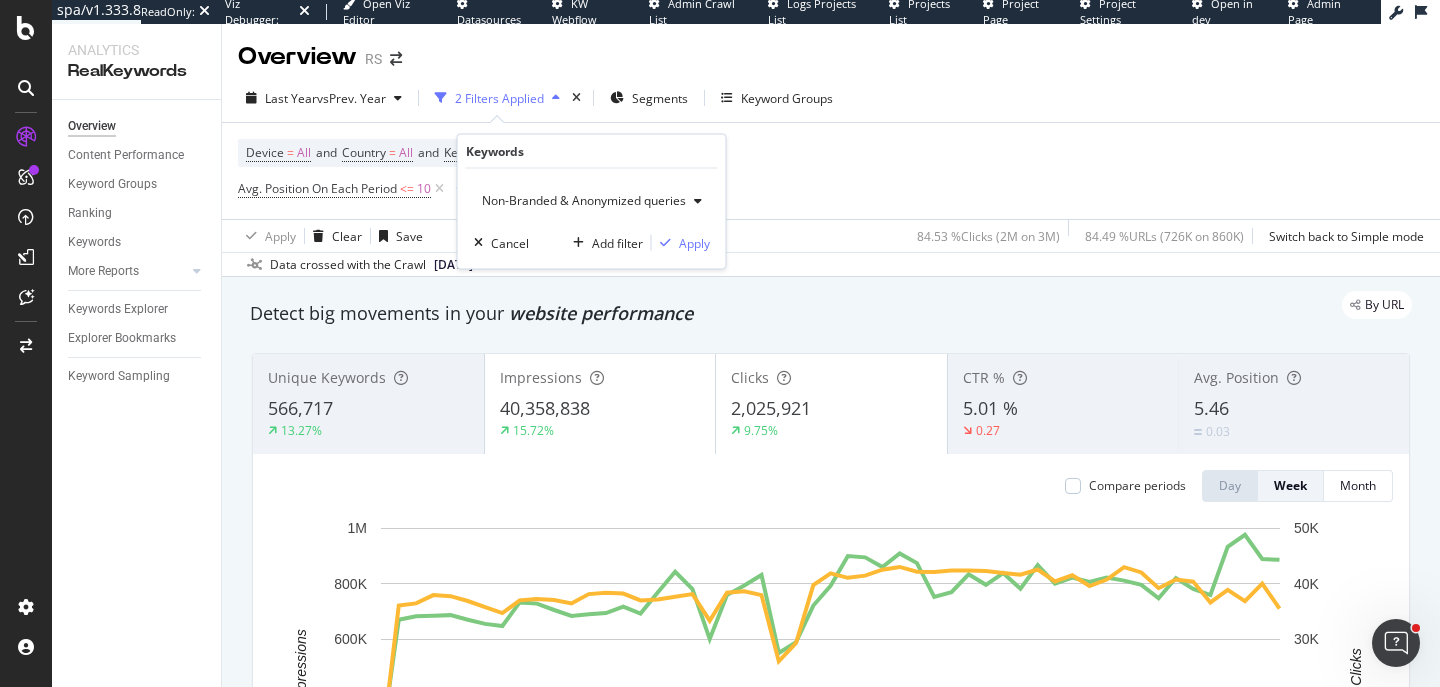 click on "Non-Branded & Anonymized queries" at bounding box center [580, 200] 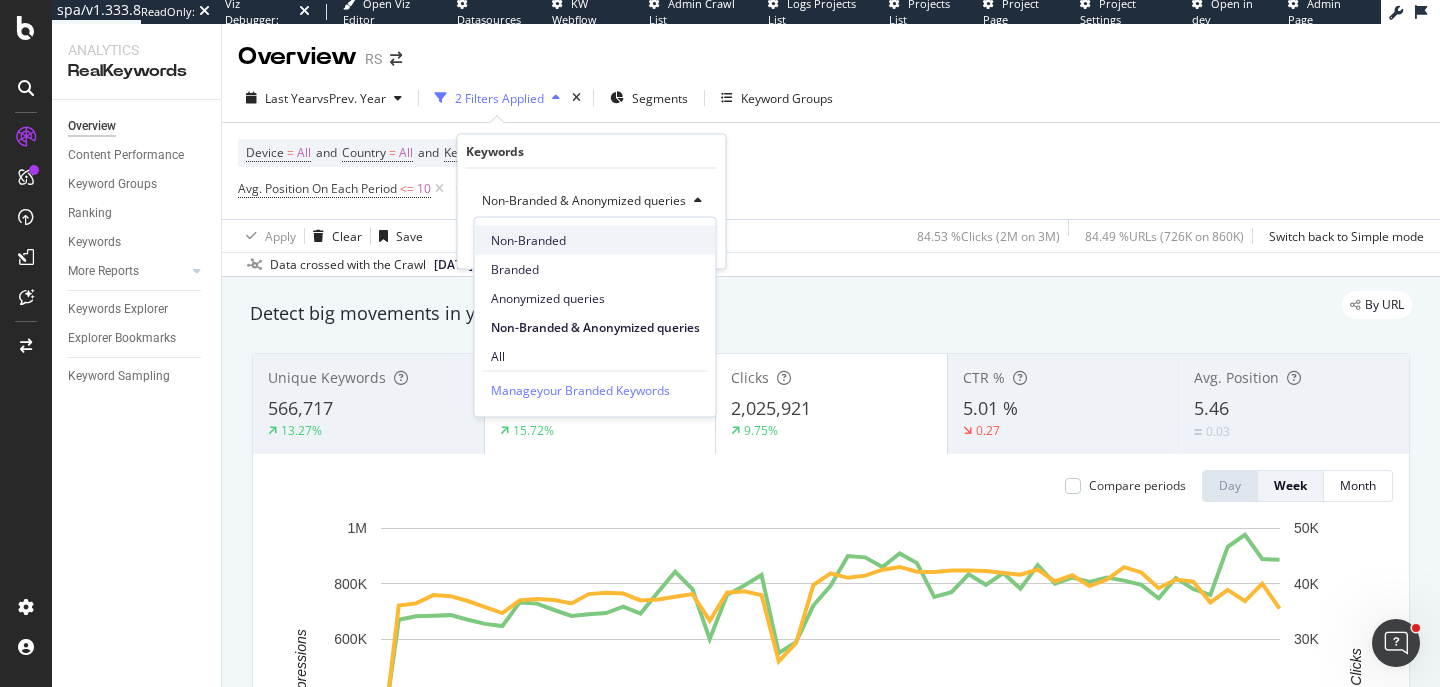 click on "Non-Branded" at bounding box center [595, 240] 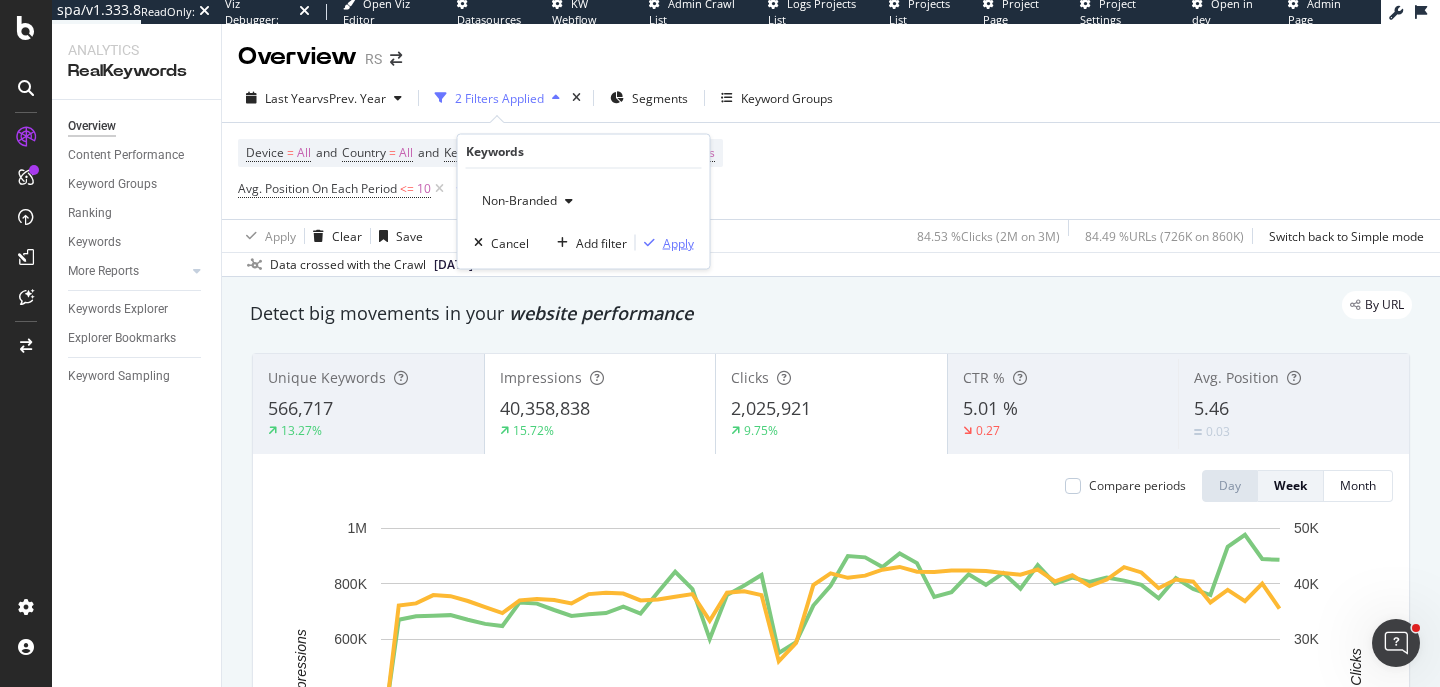 click on "Apply" at bounding box center (678, 242) 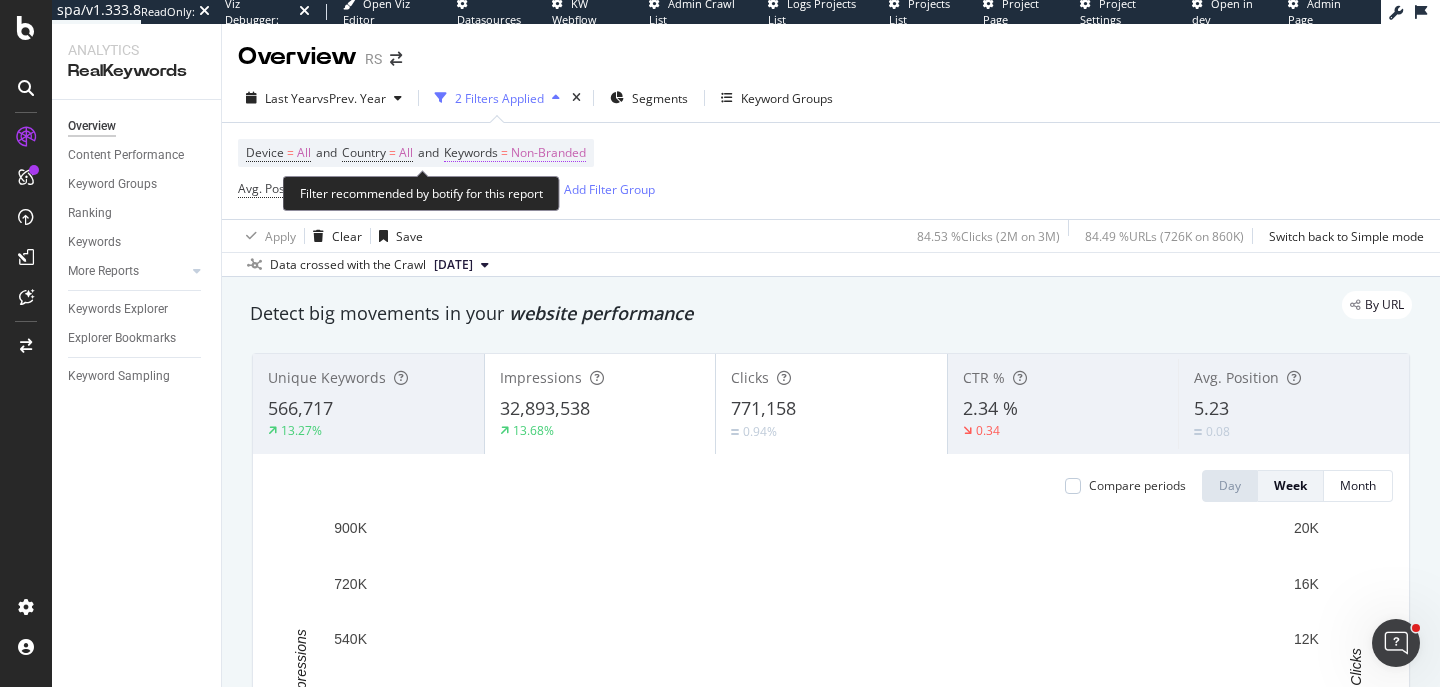 click on "Non-Branded" at bounding box center [548, 153] 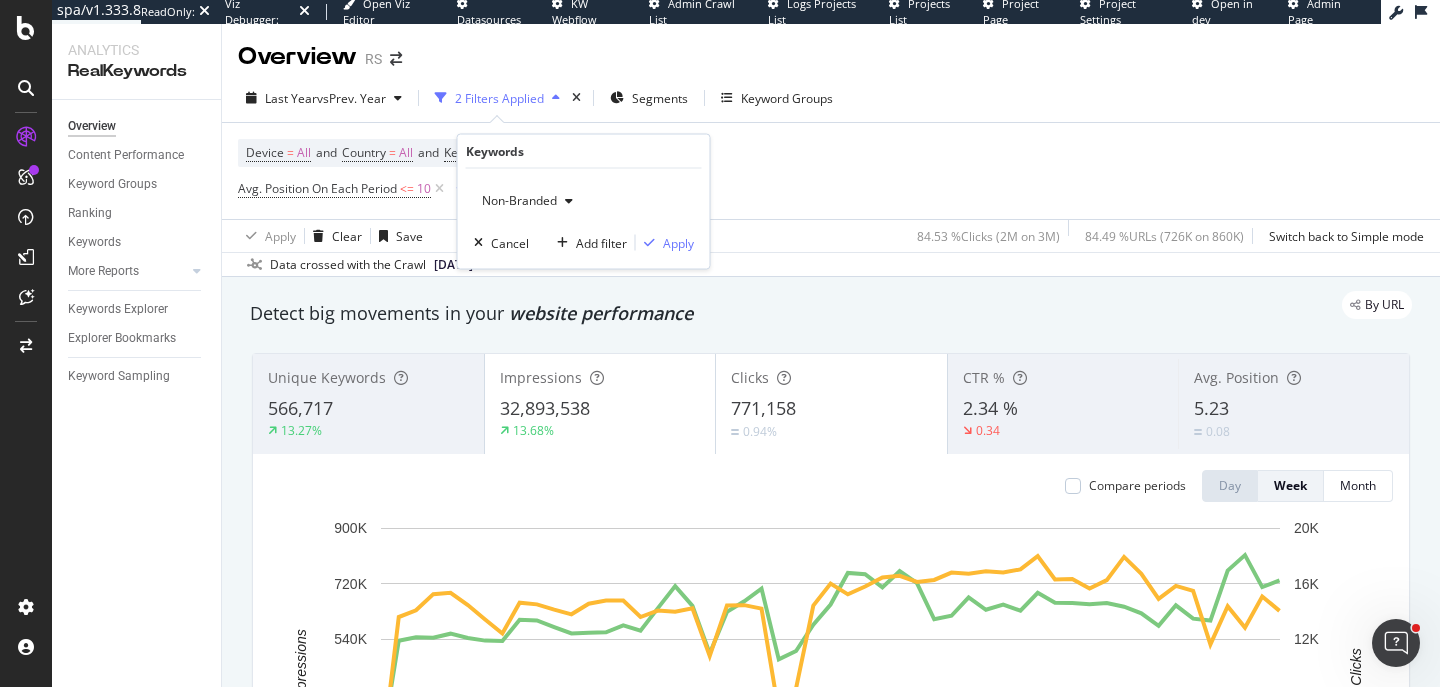 click on "Non-Branded" at bounding box center (515, 200) 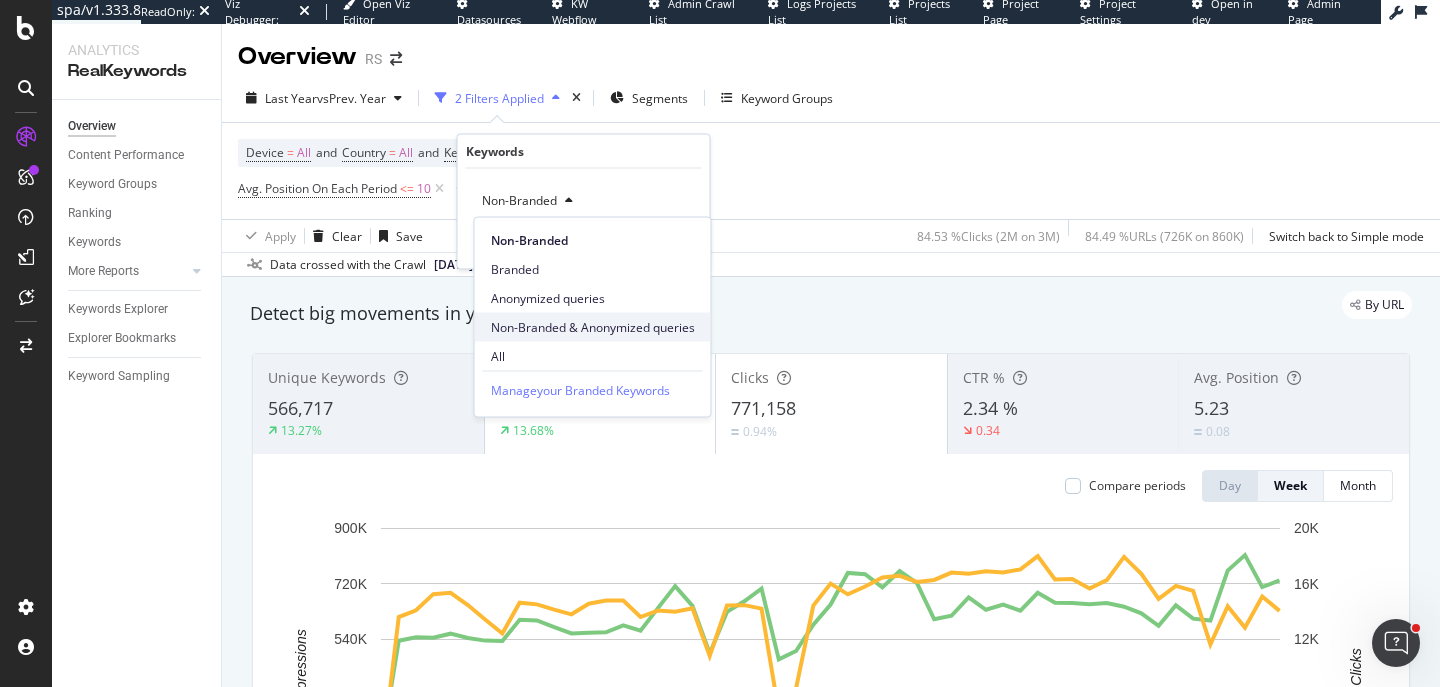 click on "Non-Branded & Anonymized queries" at bounding box center [593, 327] 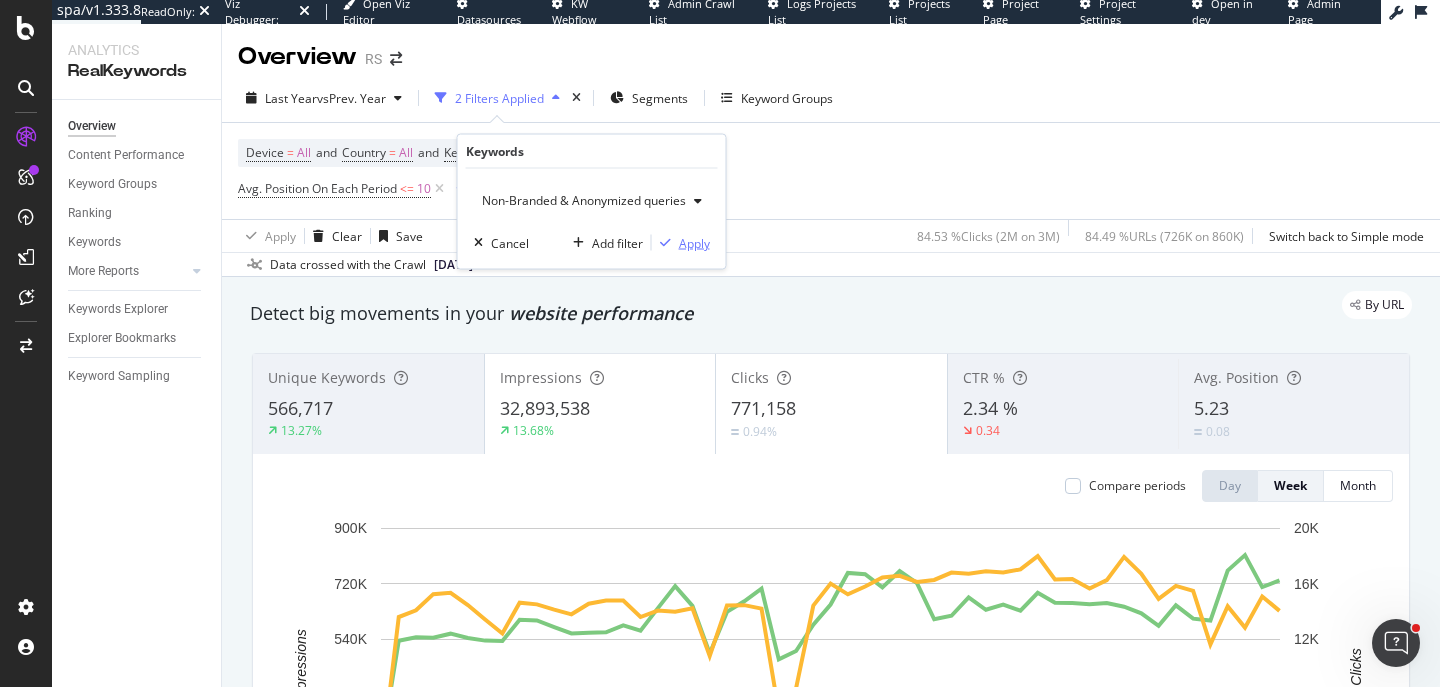 click on "Apply" at bounding box center (694, 242) 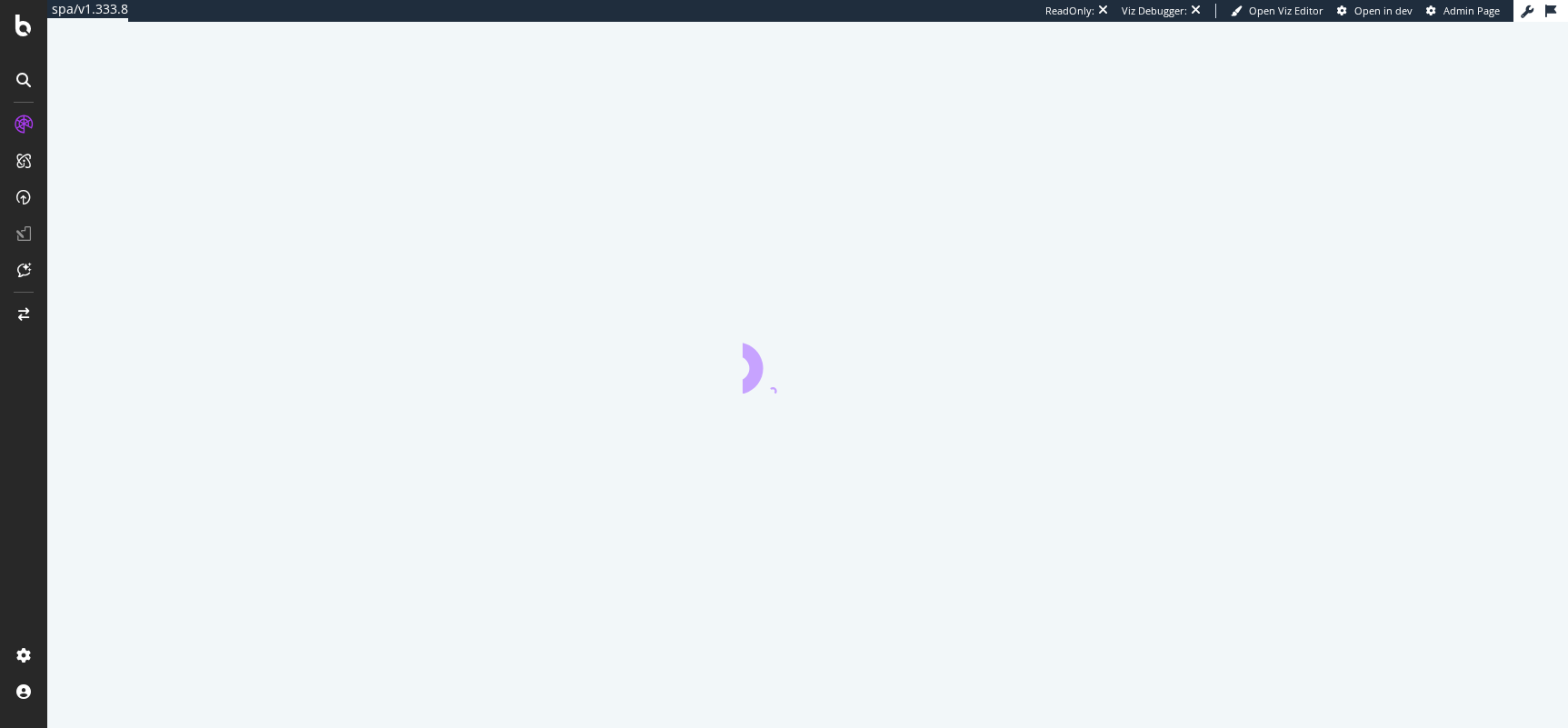 scroll, scrollTop: 0, scrollLeft: 0, axis: both 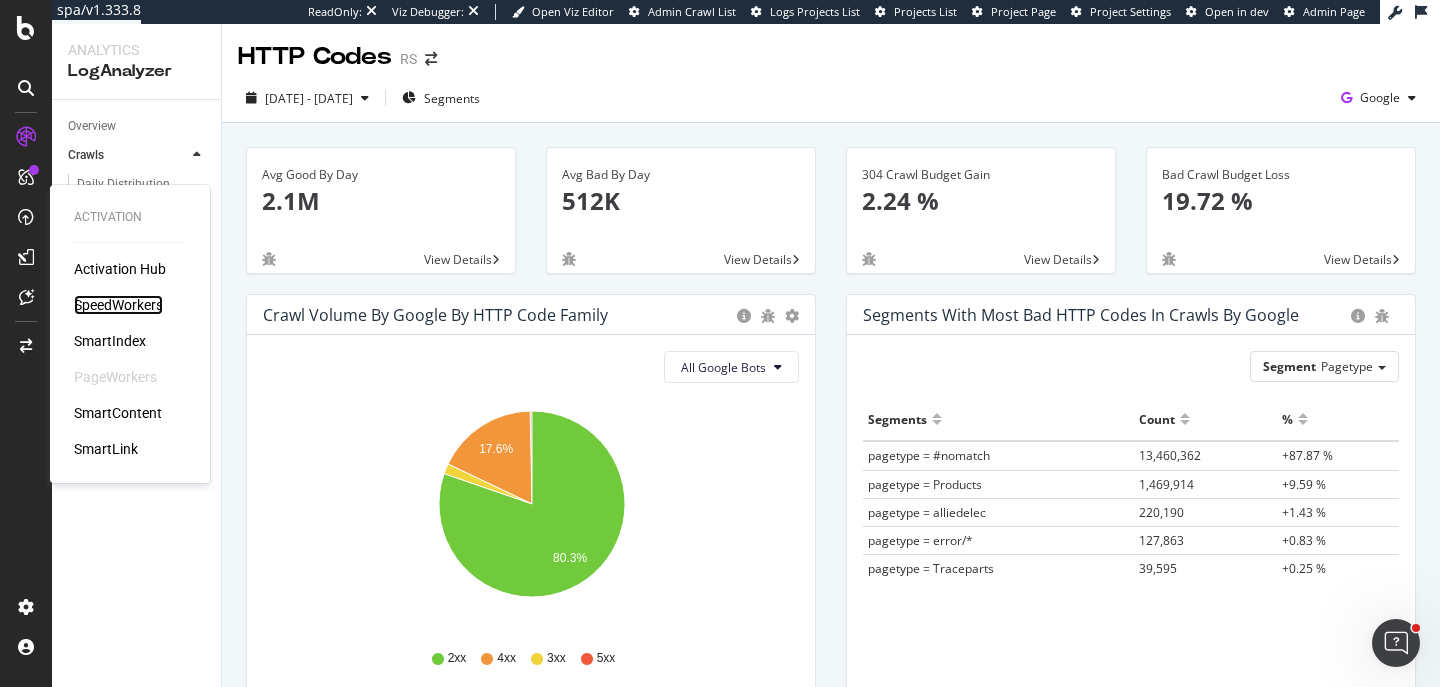 click on "SpeedWorkers" at bounding box center (118, 305) 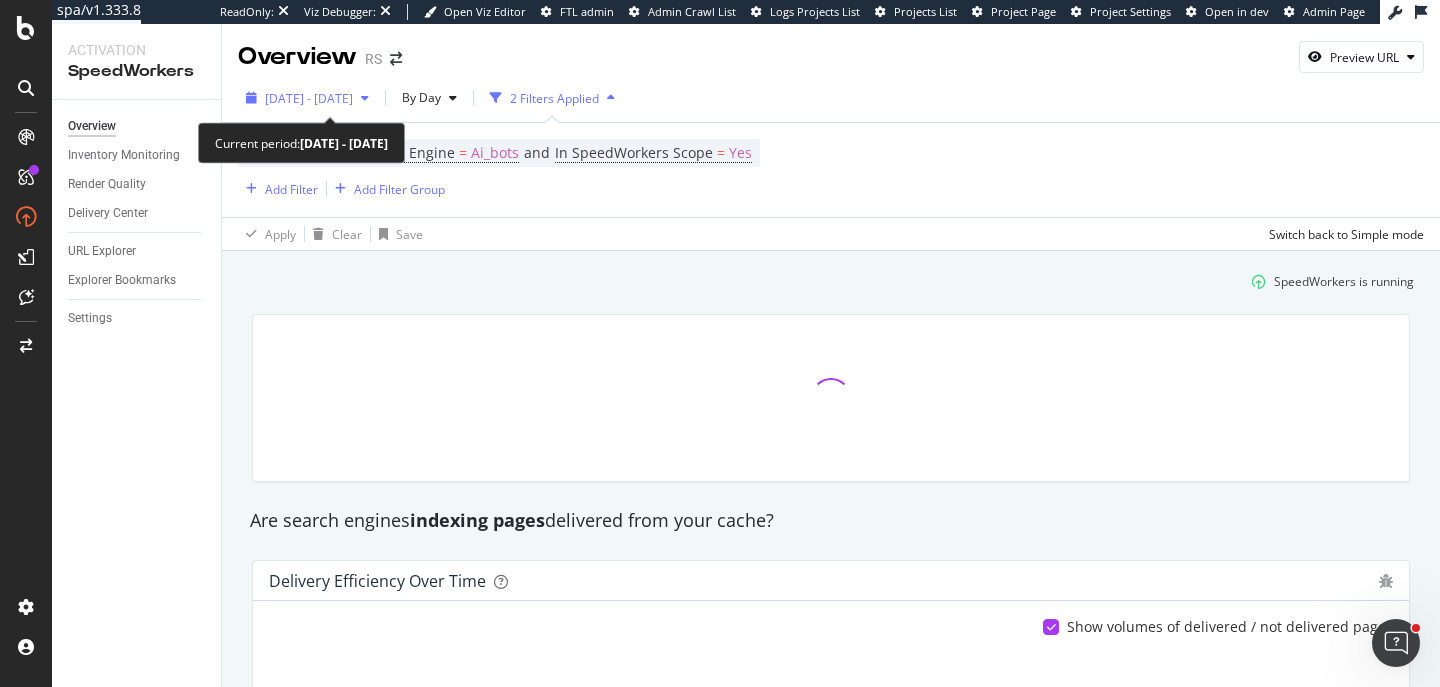 click on "[DATE] - [DATE]" at bounding box center [309, 98] 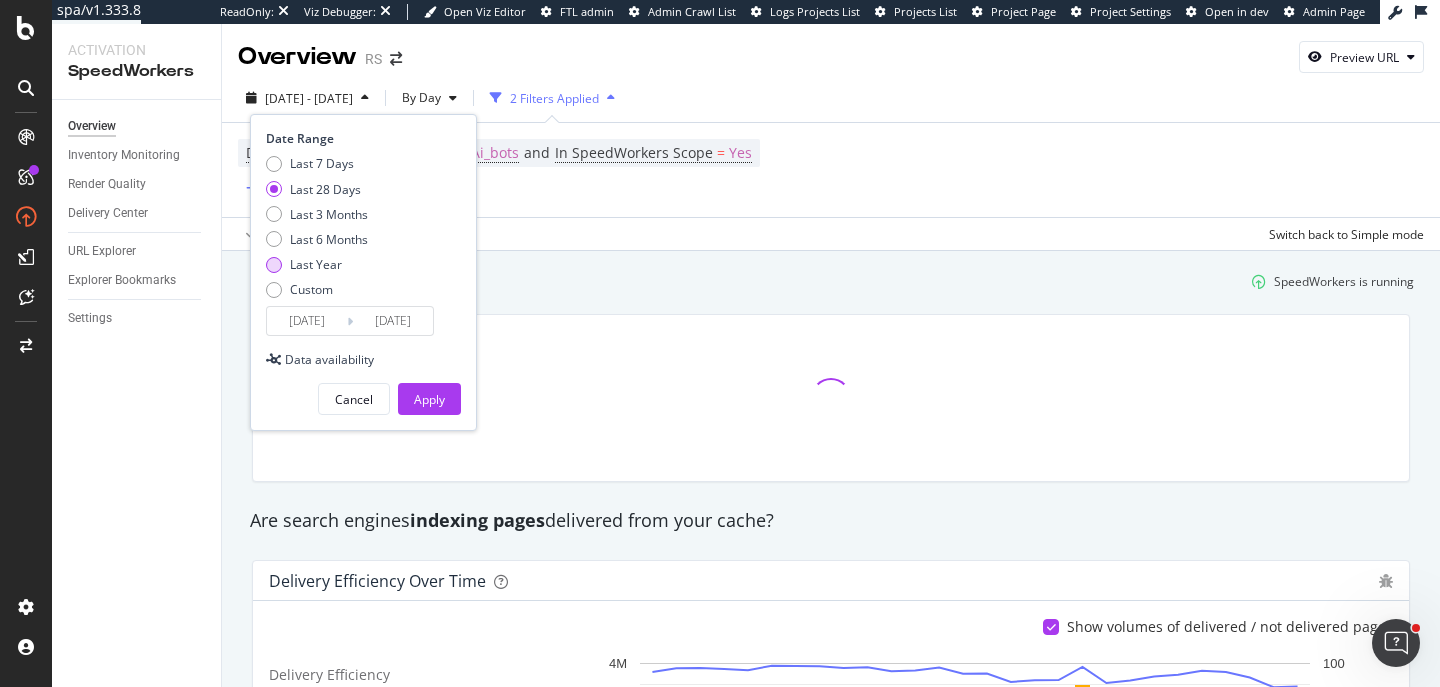 click on "Last Year" at bounding box center (316, 264) 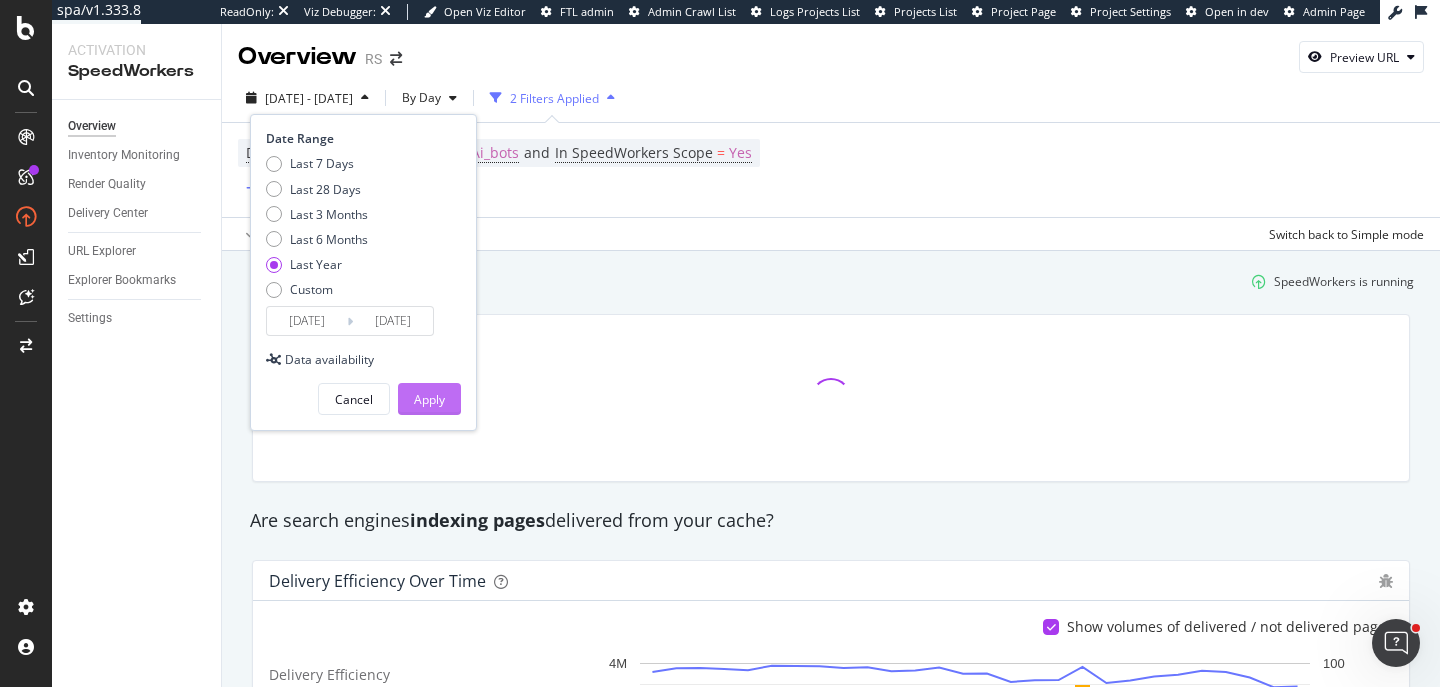 click on "Apply" at bounding box center [429, 399] 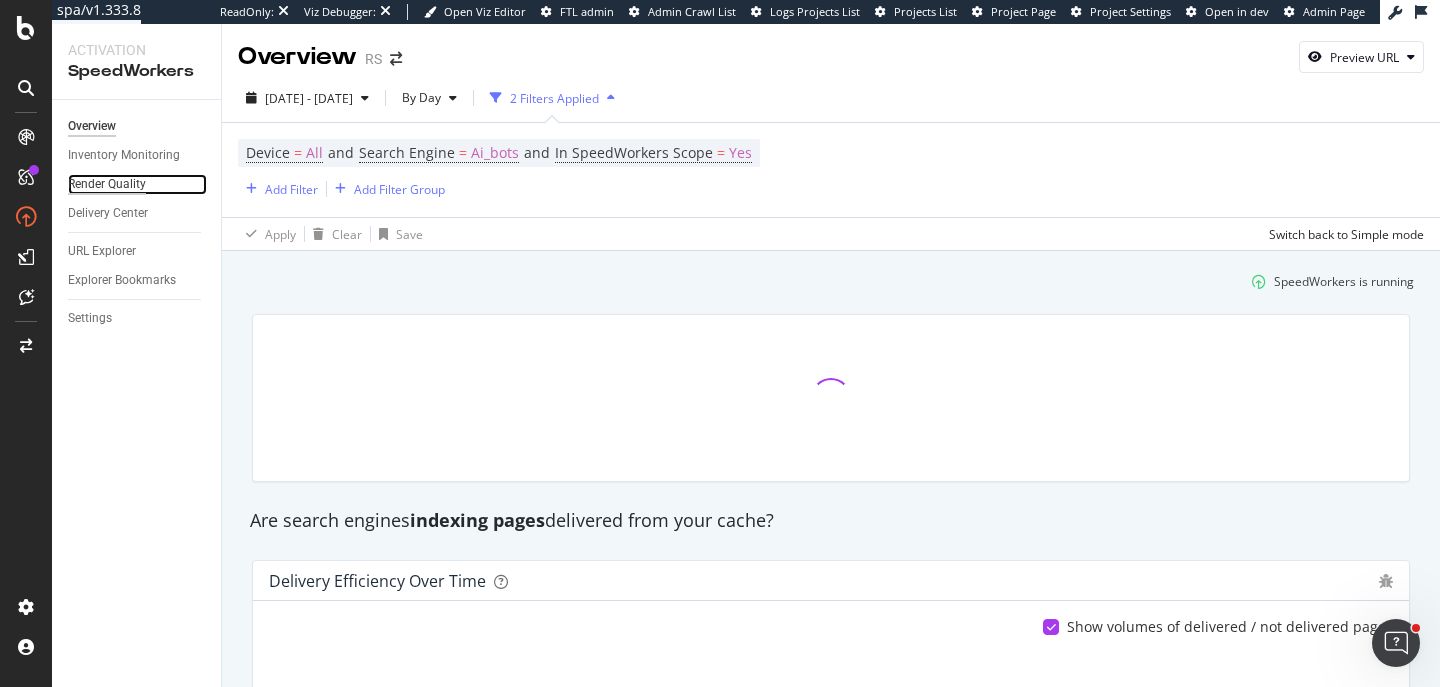 click on "Render Quality" at bounding box center (107, 184) 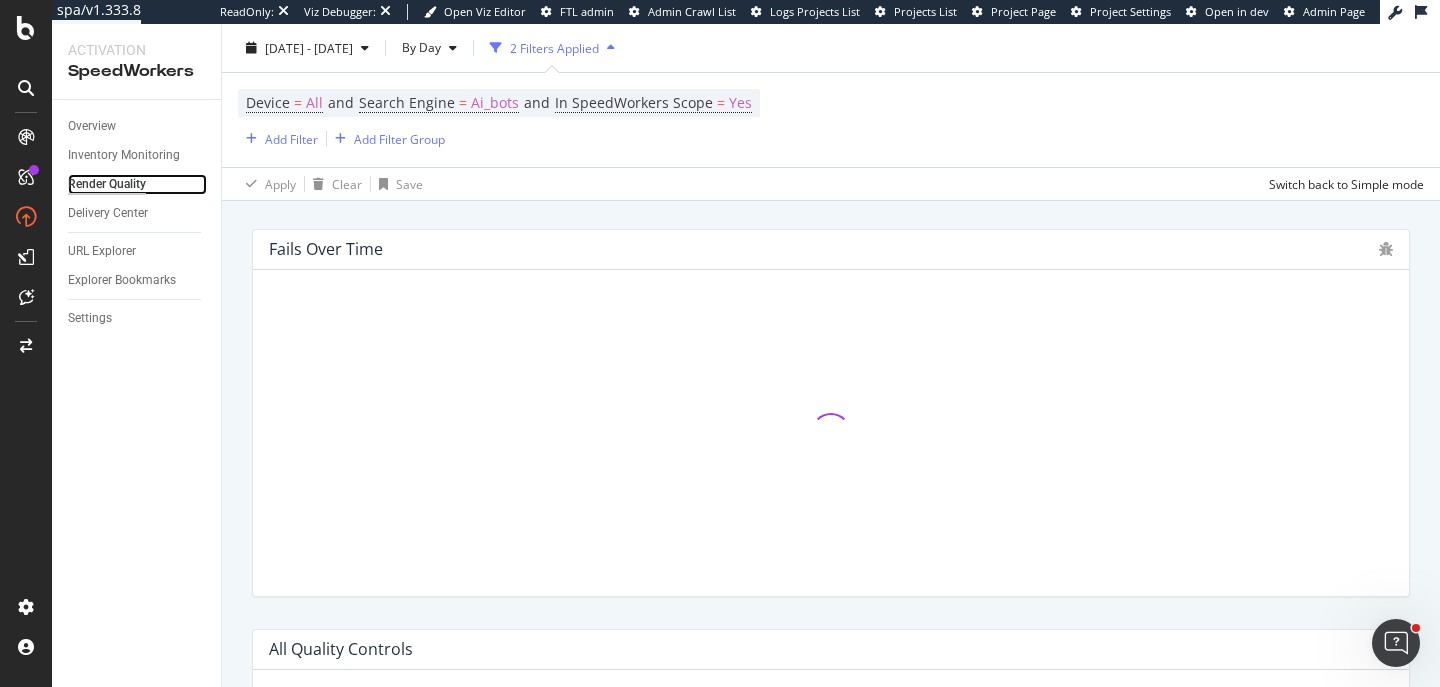 scroll, scrollTop: 699, scrollLeft: 0, axis: vertical 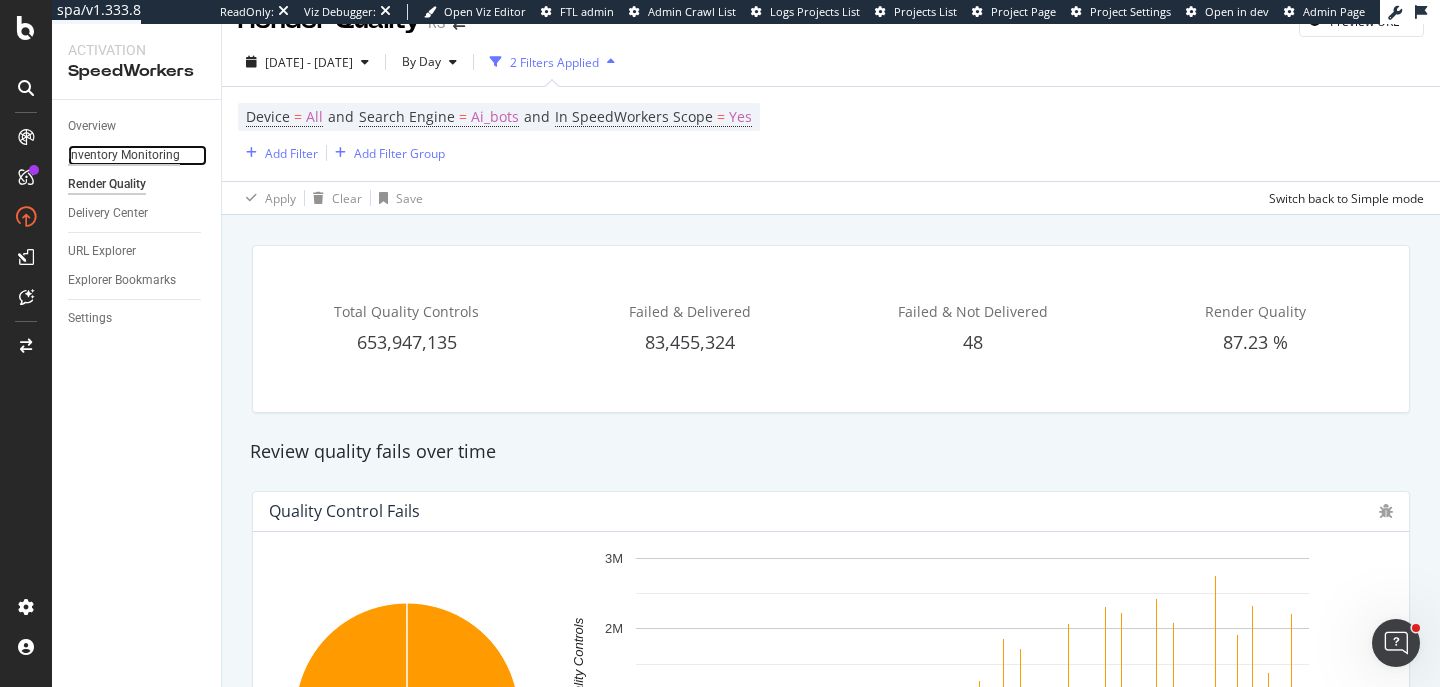 click on "Inventory Monitoring" at bounding box center [124, 155] 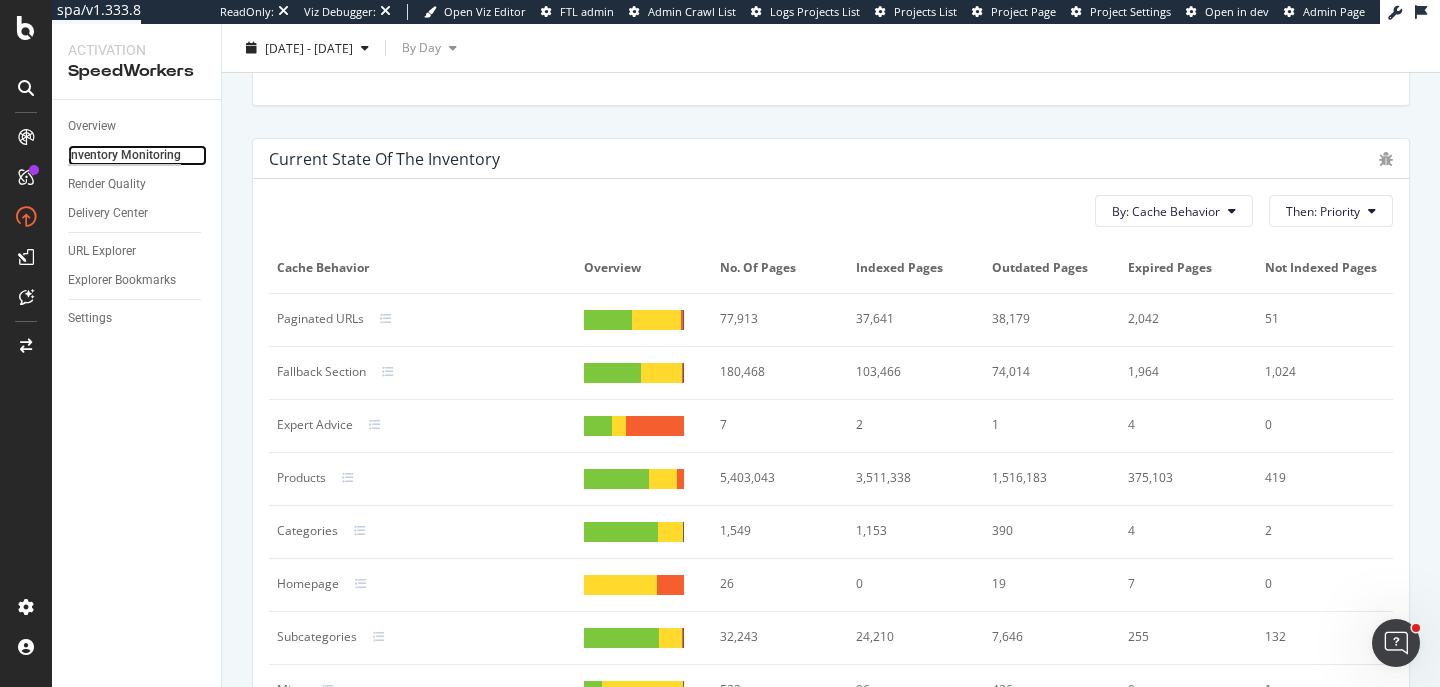 scroll, scrollTop: 980, scrollLeft: 0, axis: vertical 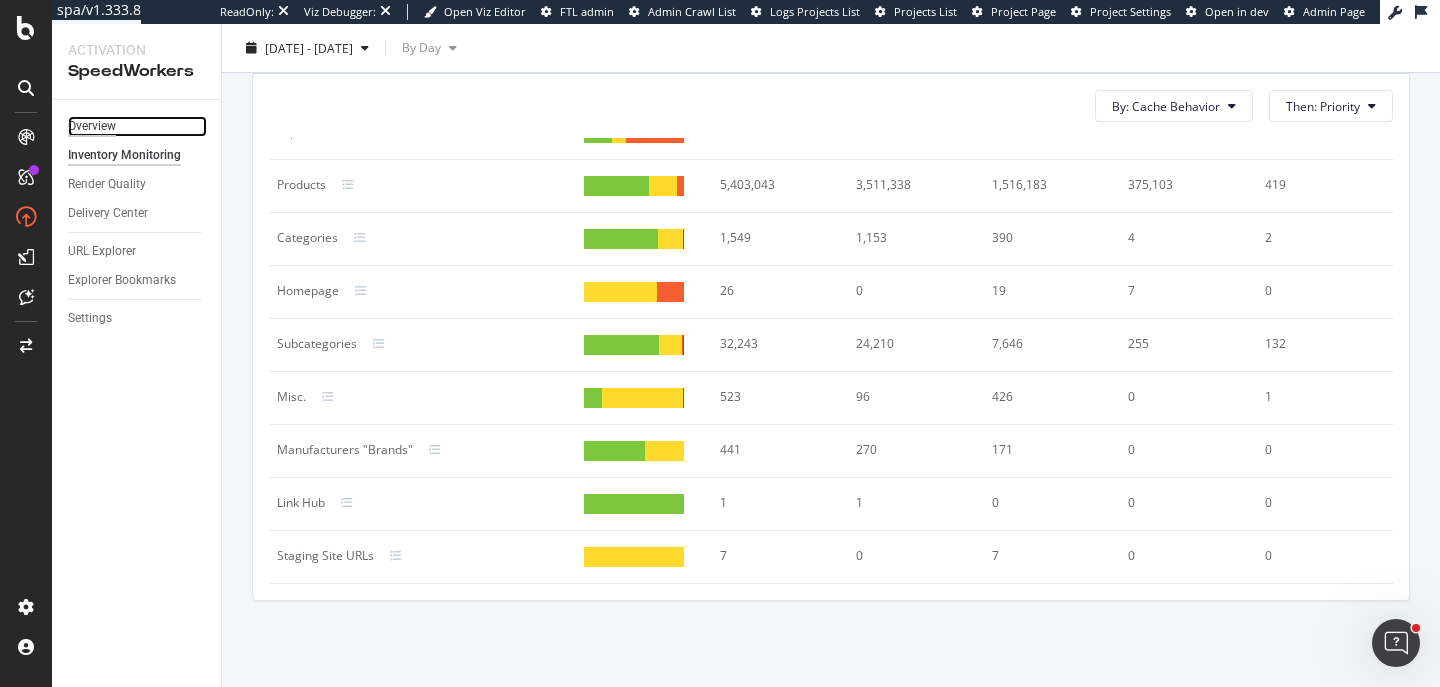 click on "Overview" at bounding box center (92, 126) 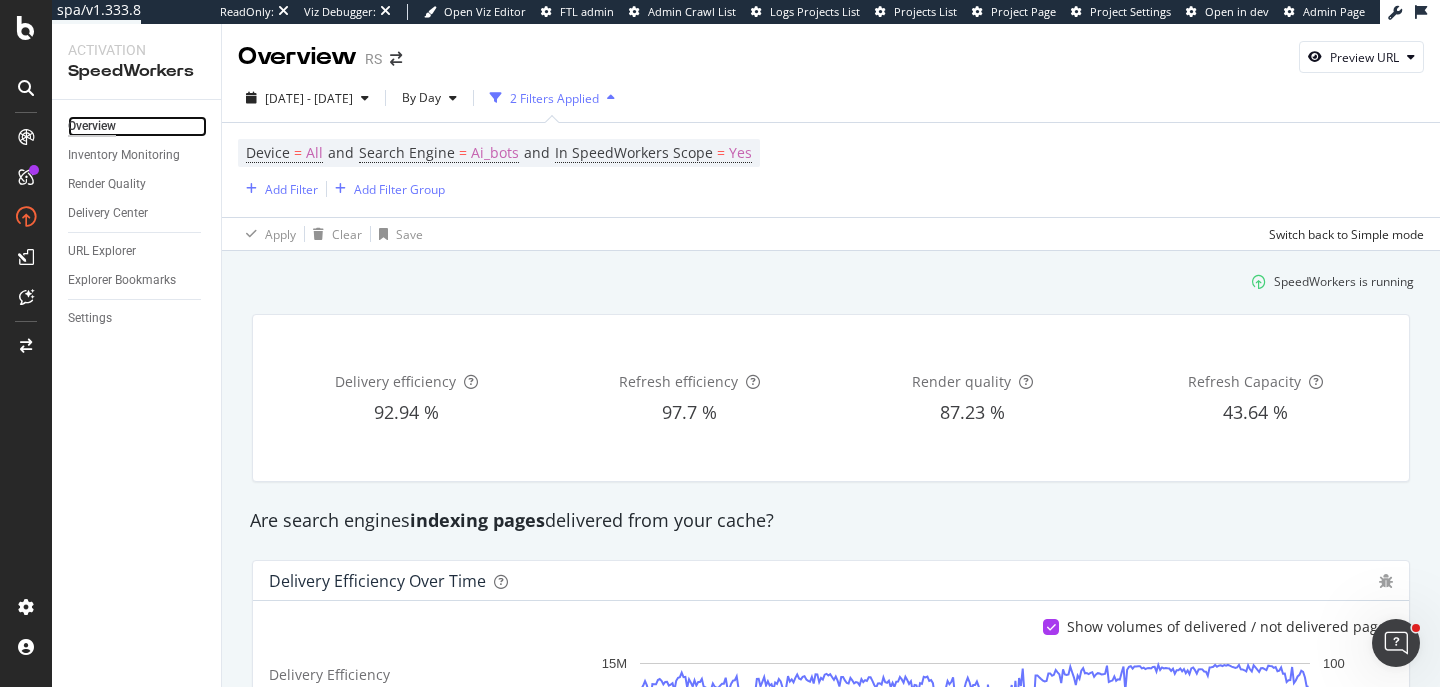 click on "Overview" at bounding box center [92, 126] 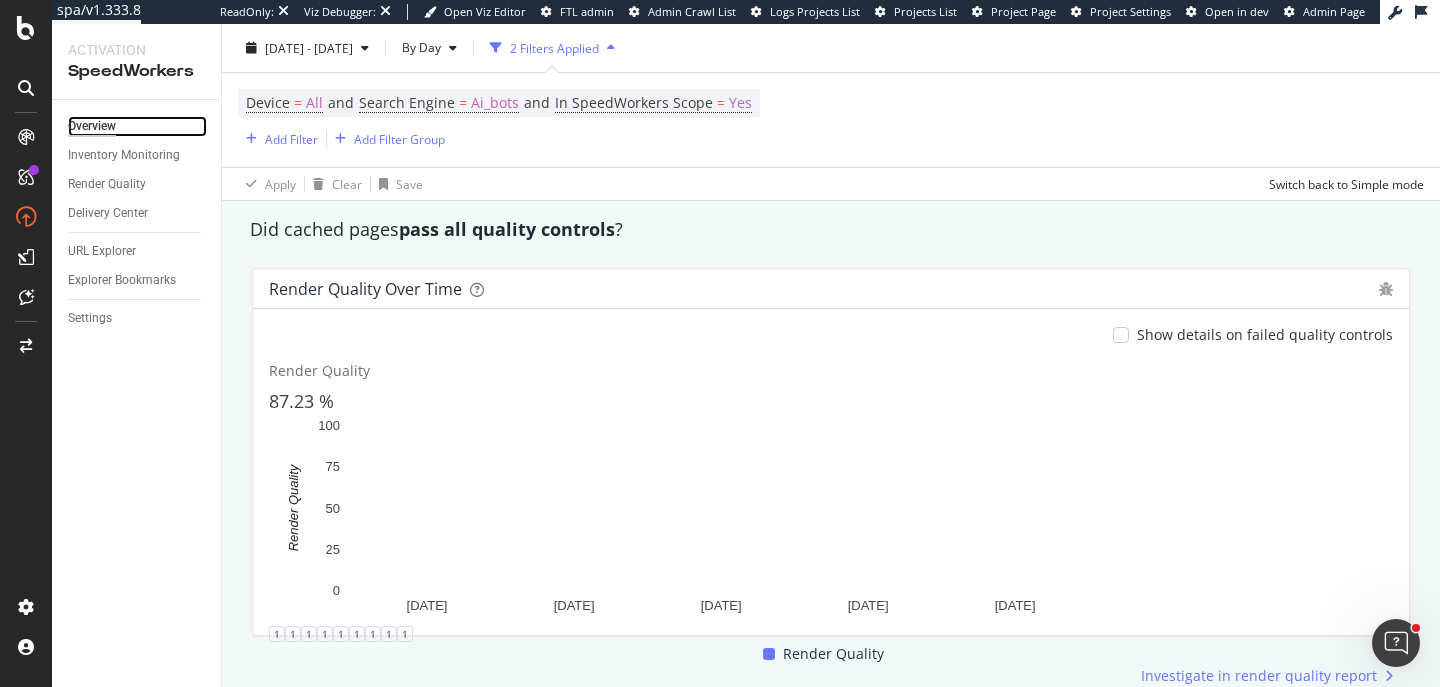 scroll, scrollTop: 1664, scrollLeft: 0, axis: vertical 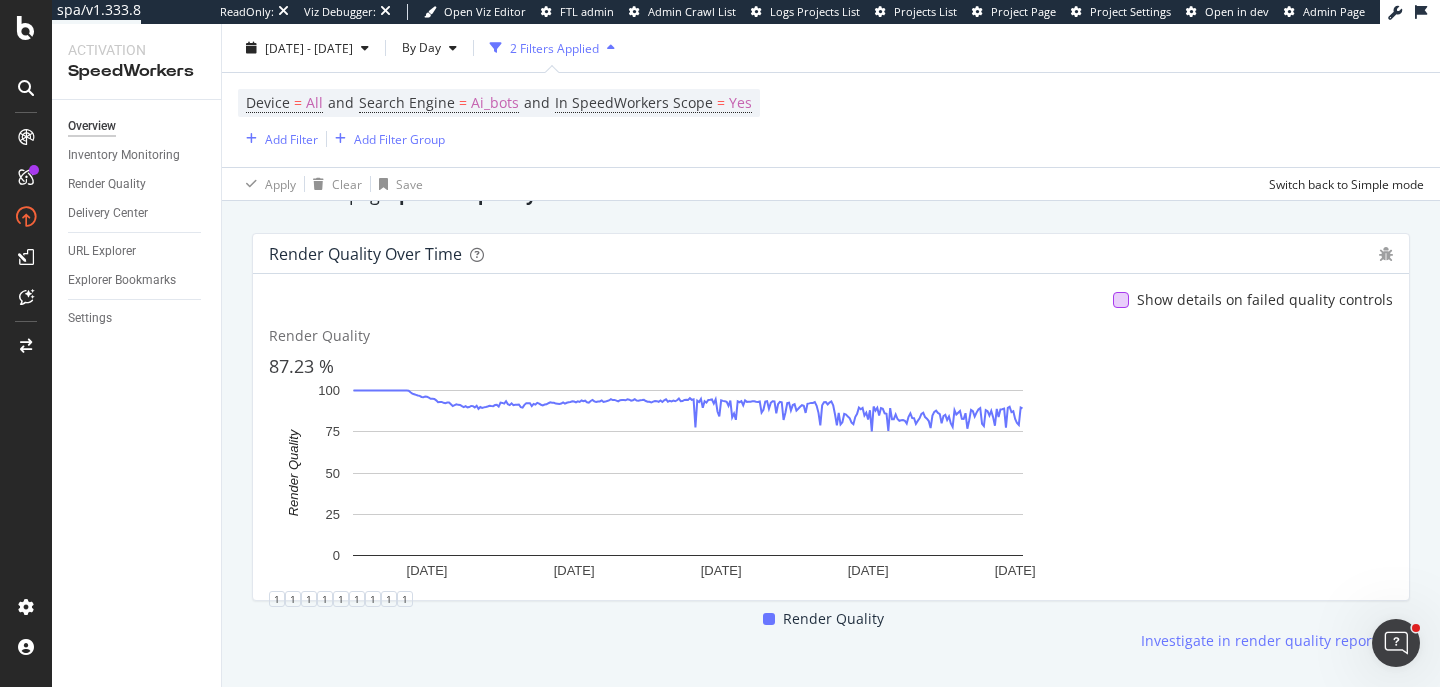 click at bounding box center (1121, 300) 